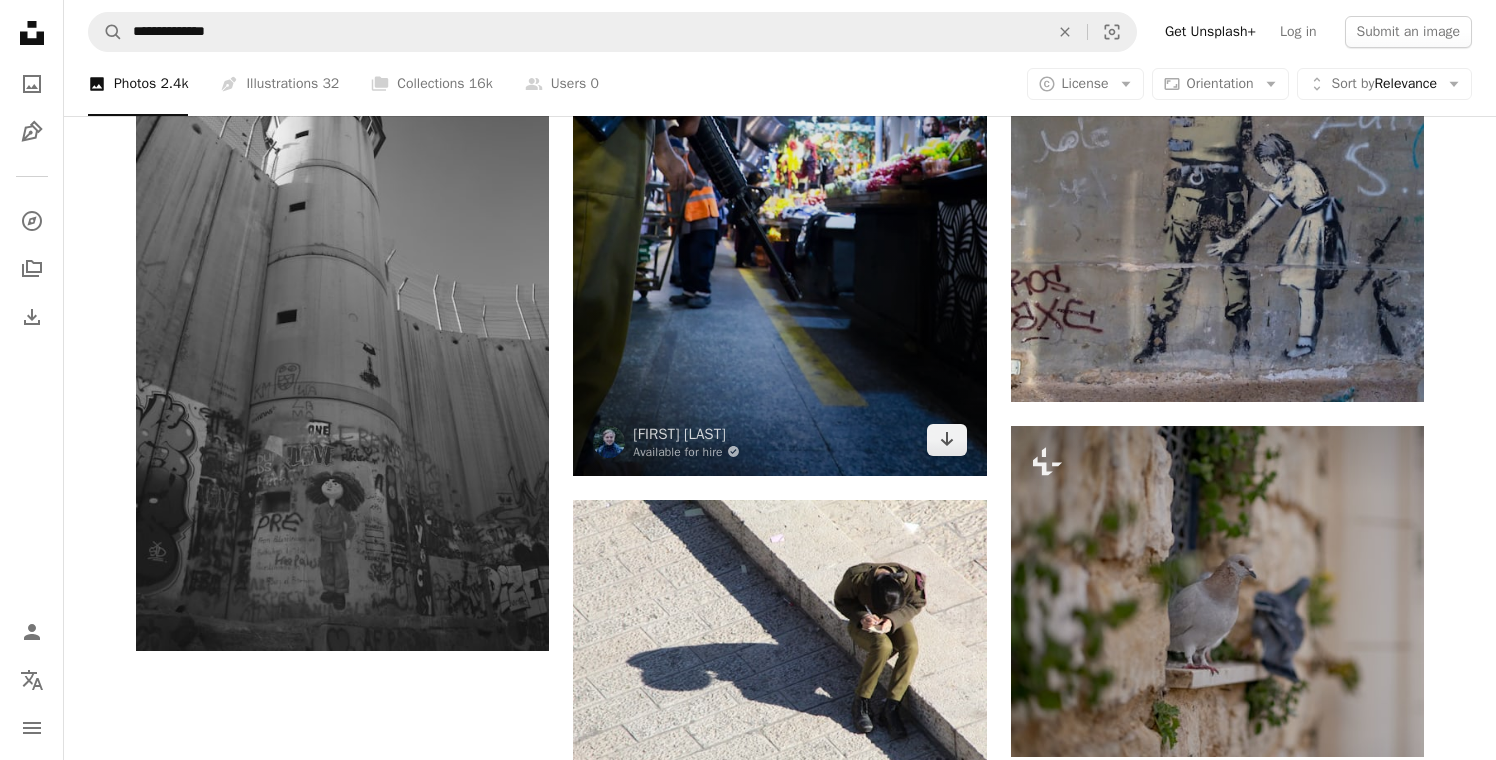 scroll, scrollTop: 2559, scrollLeft: 0, axis: vertical 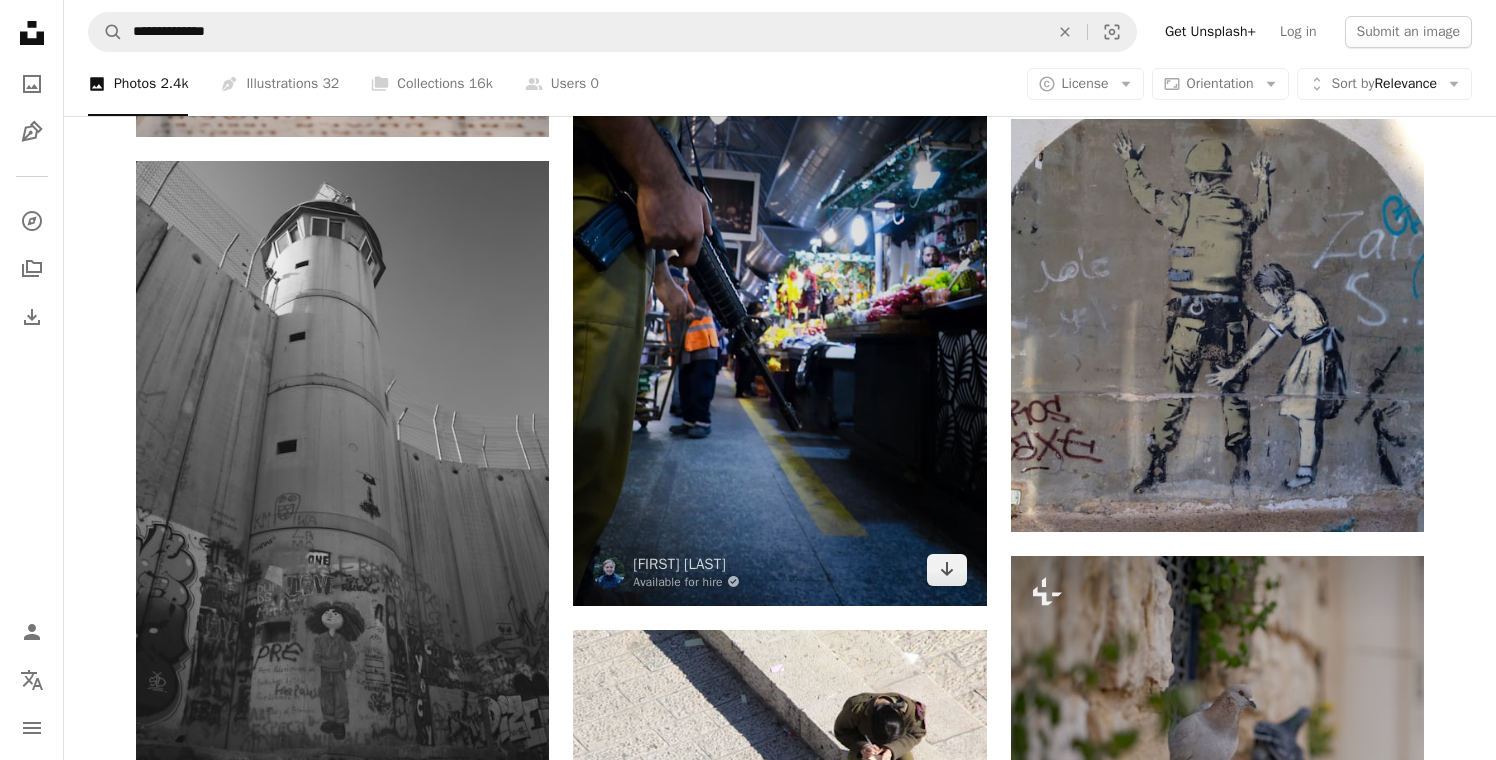 click at bounding box center (779, 276) 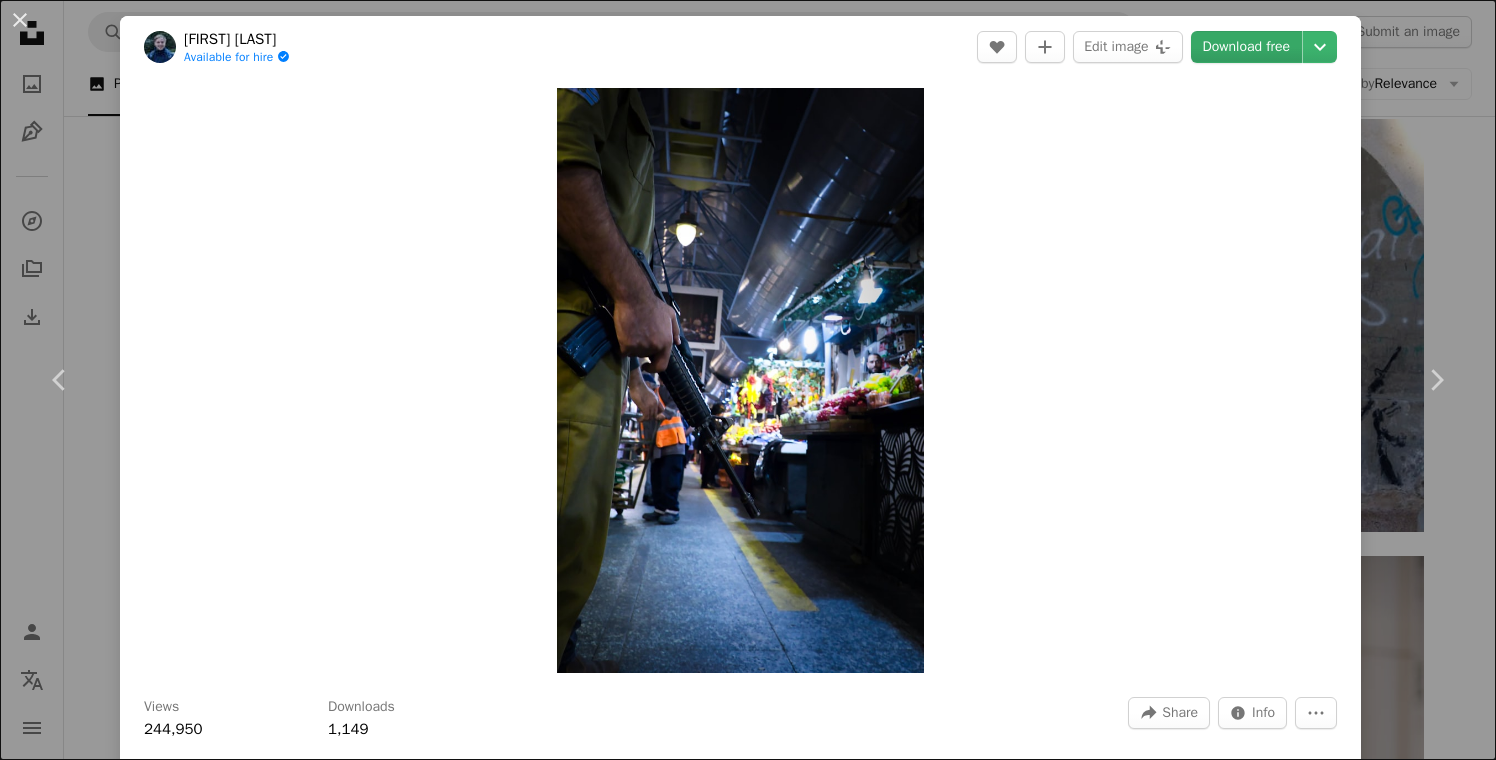 click on "Download free" at bounding box center [1247, 47] 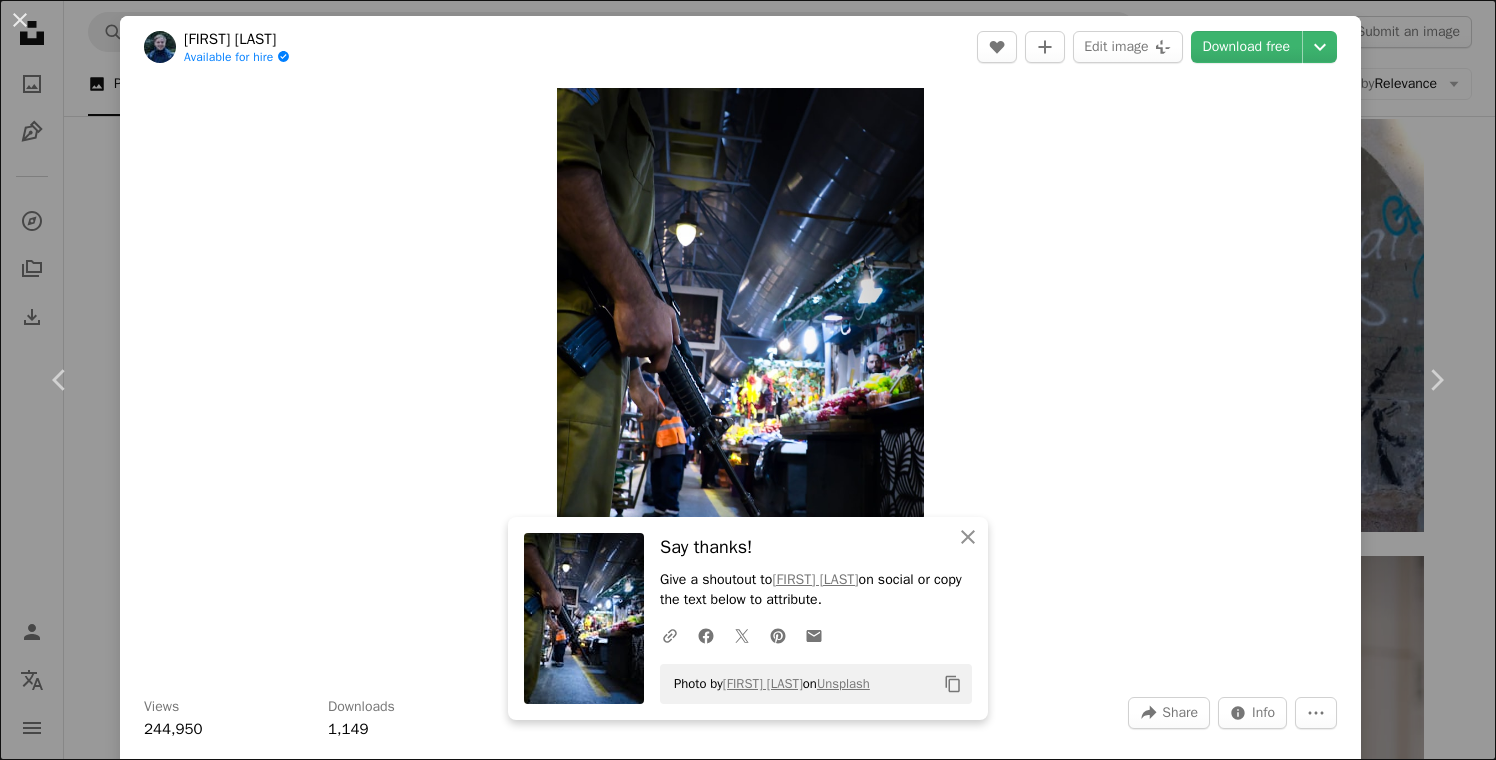 click on "An X shape Chevron left Chevron right [FIRST] [LAST] Available for hire A checkmark inside of a circle A heart A plus sign Edit image   Plus sign for Unsplash+ Download free Chevron down Zoom in Views 244,950 Downloads 1,149 A forward-right arrow Share Info icon Info More Actions A map marker [CITY], [STATE] Calendar outlined Published on  December 28, 2021 Camera SONY, ILCE-6000 Safety Free to use under the  Unsplash License palestine [STATE] soldier conflict middle east weapon old city old street idf old city [CITY] [CITY] market building city human road clothing street urban lighting shoe Free images Browse premium related images on iStock  |  Save 20% with code UNSPLASH20 View more on iStock  ↗ Related images A heart A plus sign" at bounding box center (748, 380) 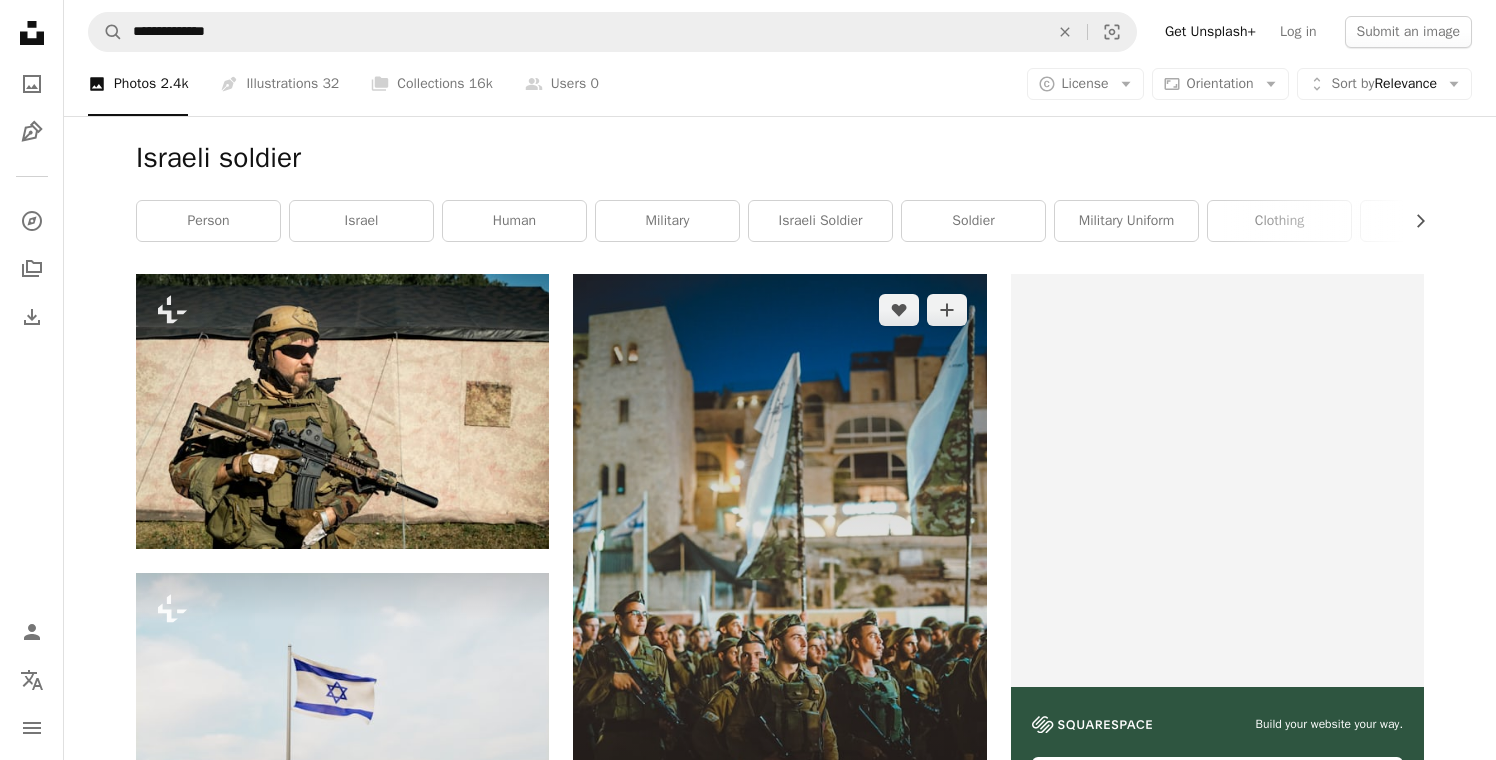 scroll, scrollTop: 0, scrollLeft: 0, axis: both 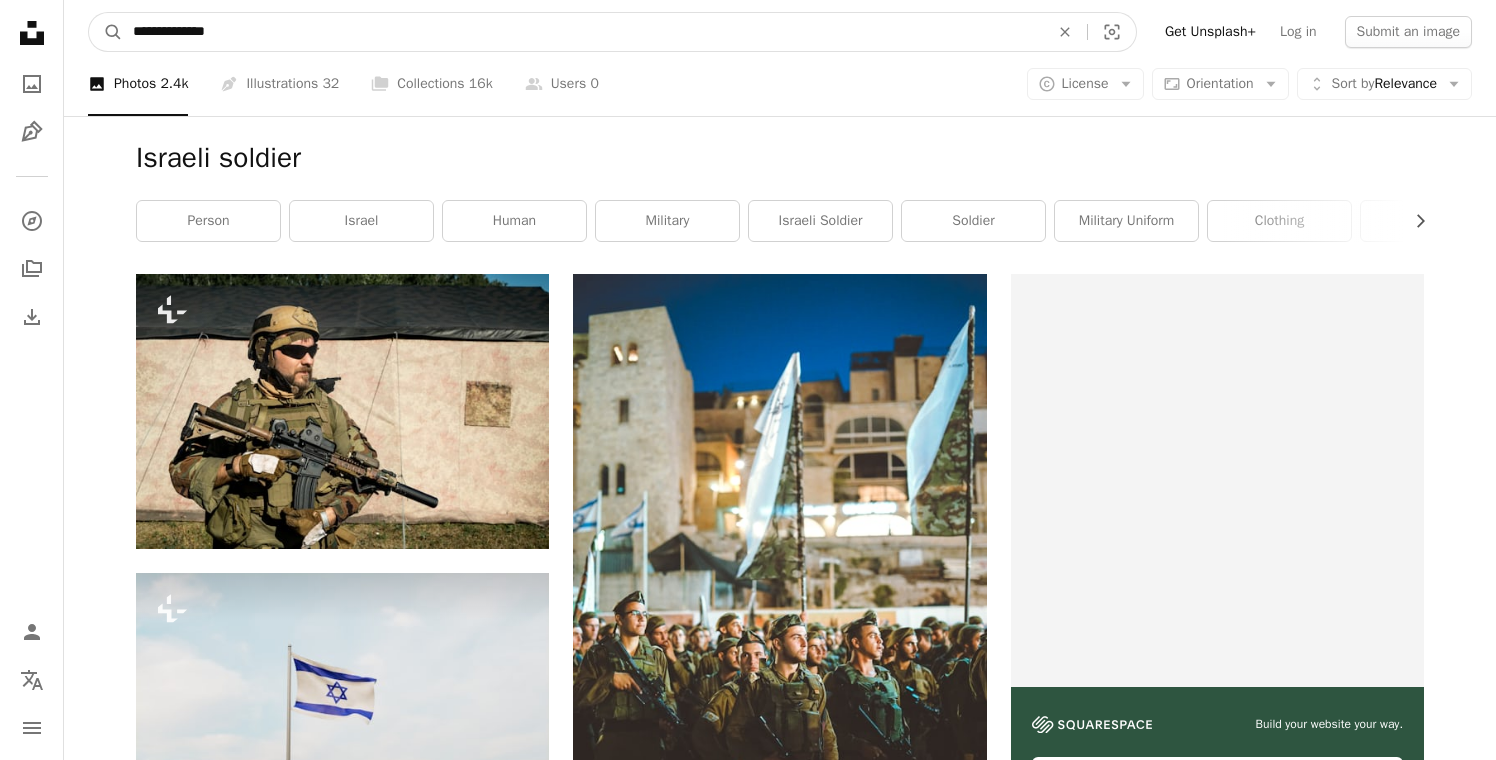 click on "**********" at bounding box center (583, 32) 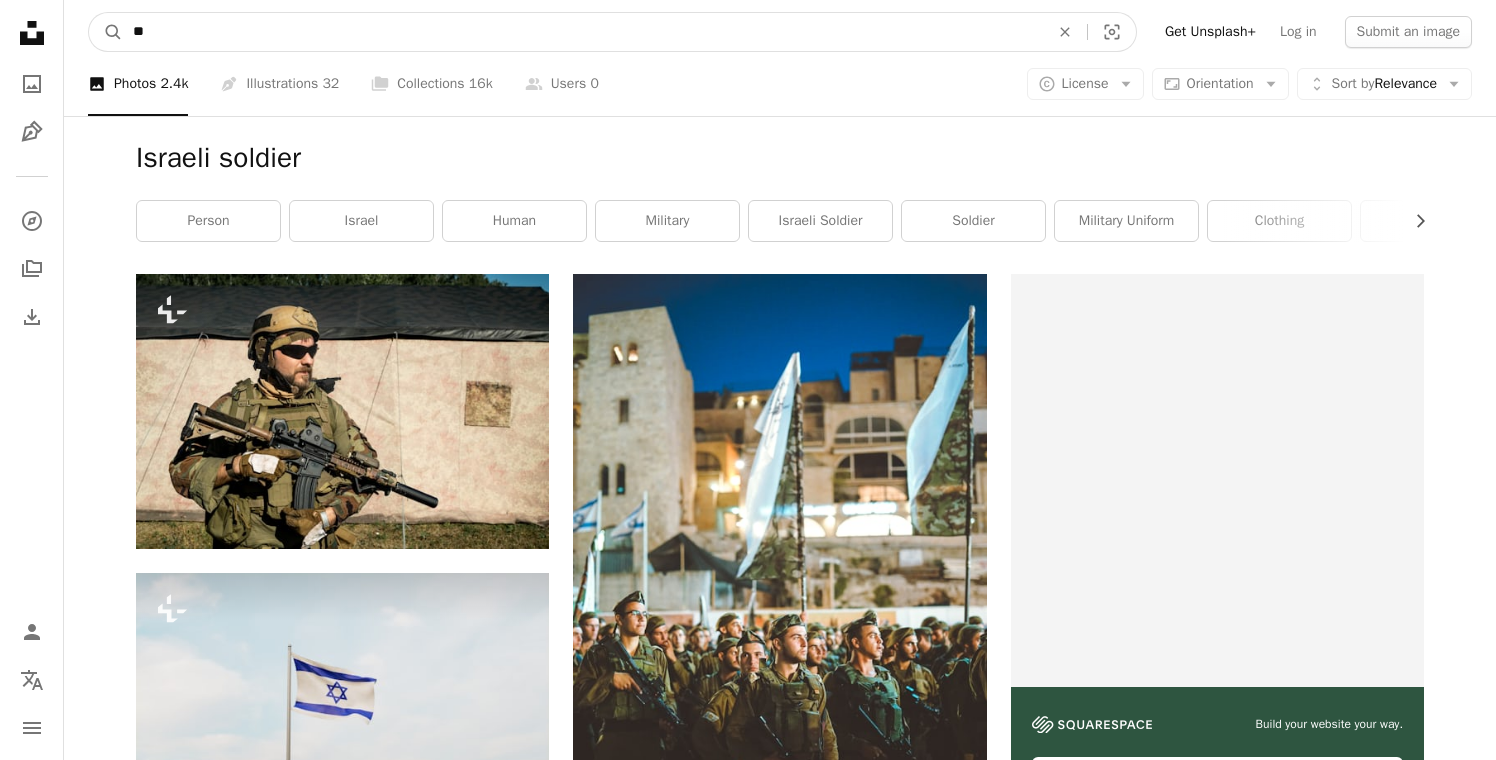 type on "*" 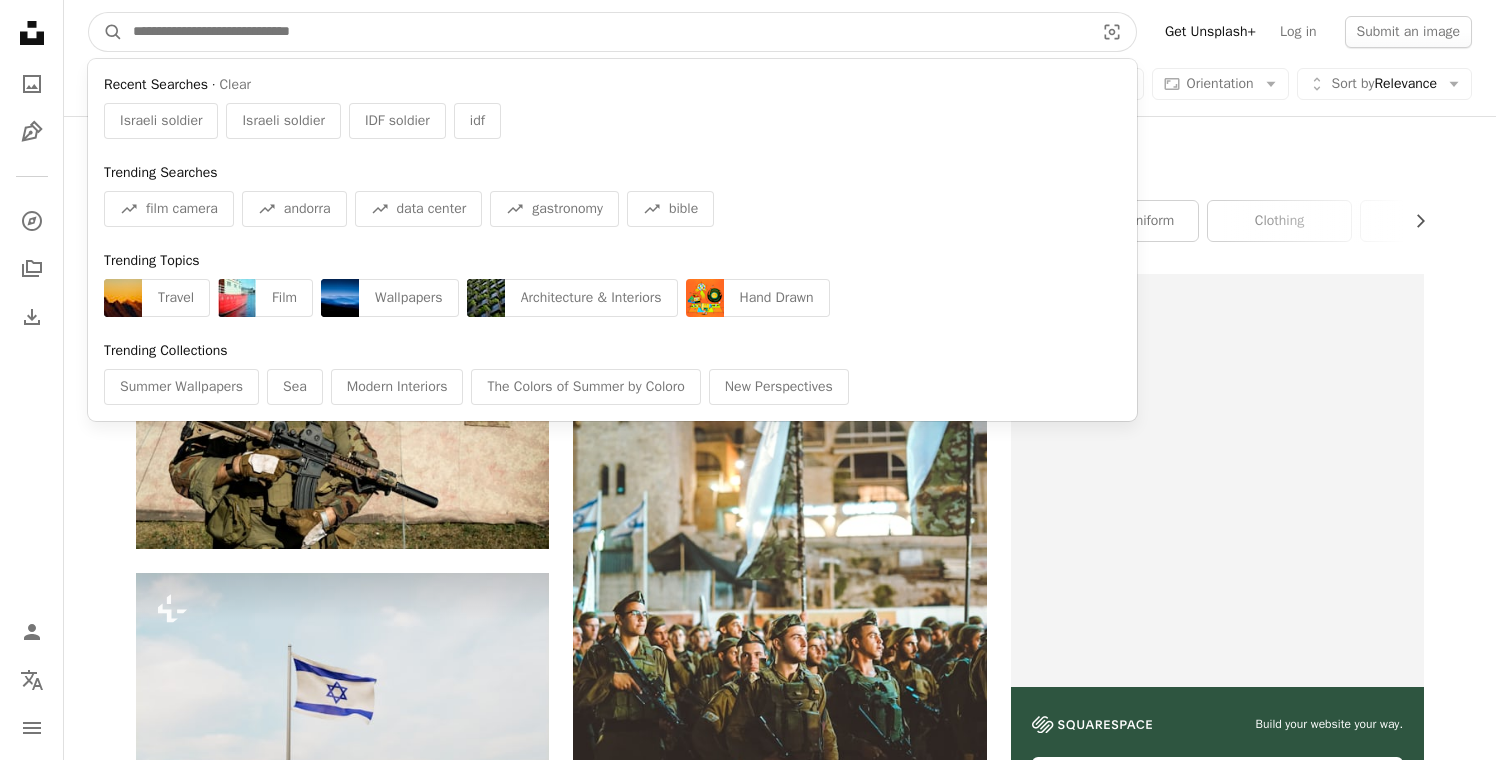 paste on "**********" 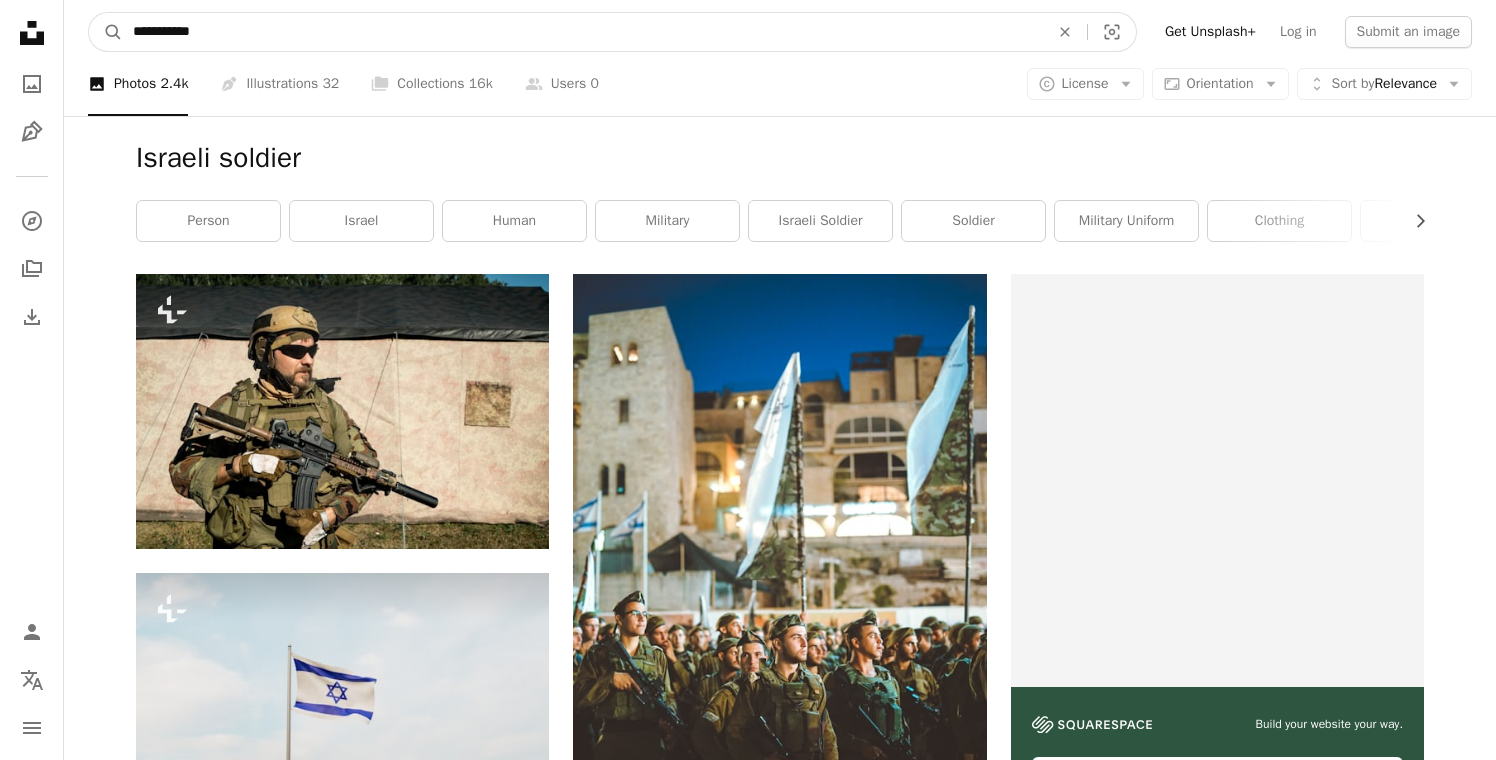 click on "A magnifying glass" at bounding box center (106, 32) 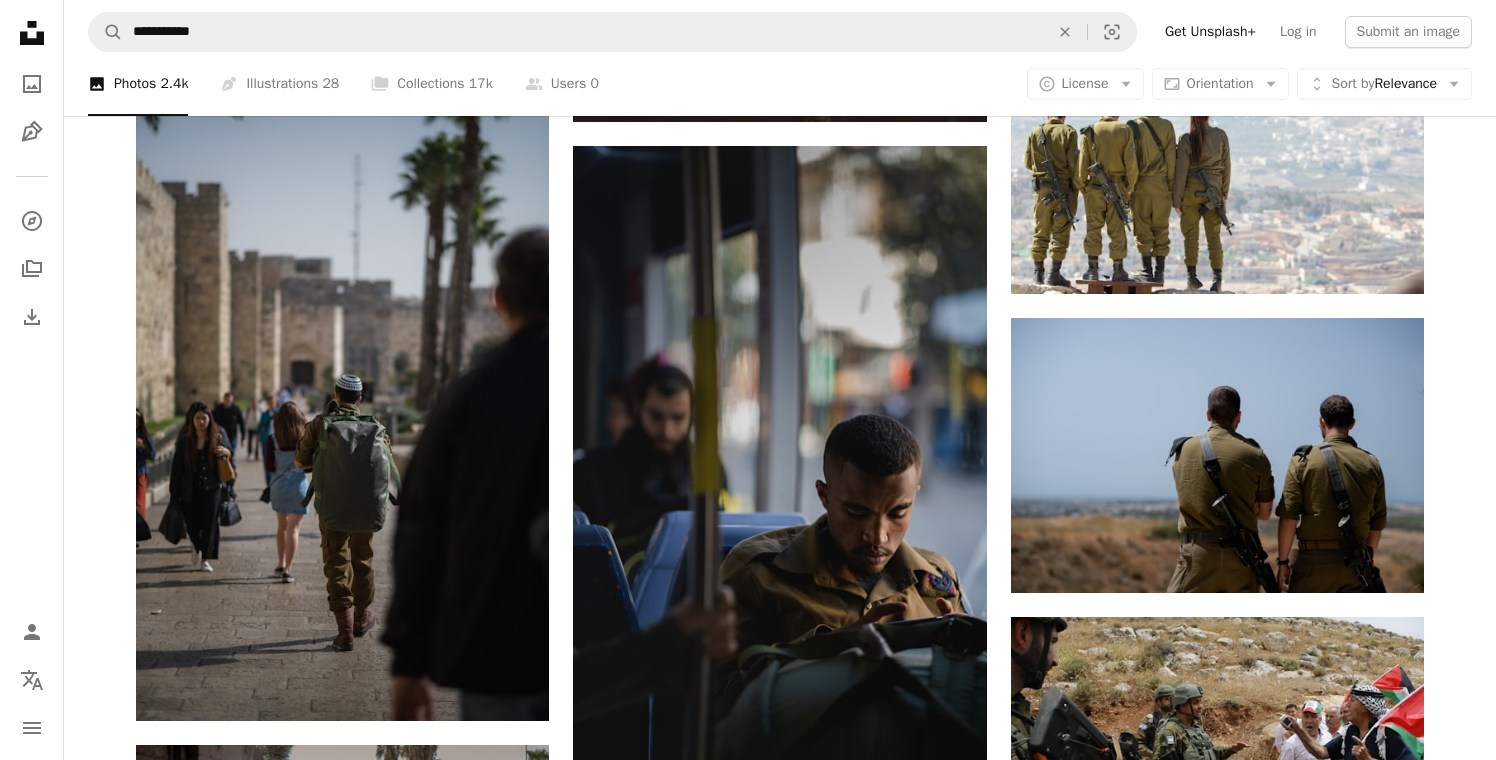 scroll, scrollTop: 764, scrollLeft: 0, axis: vertical 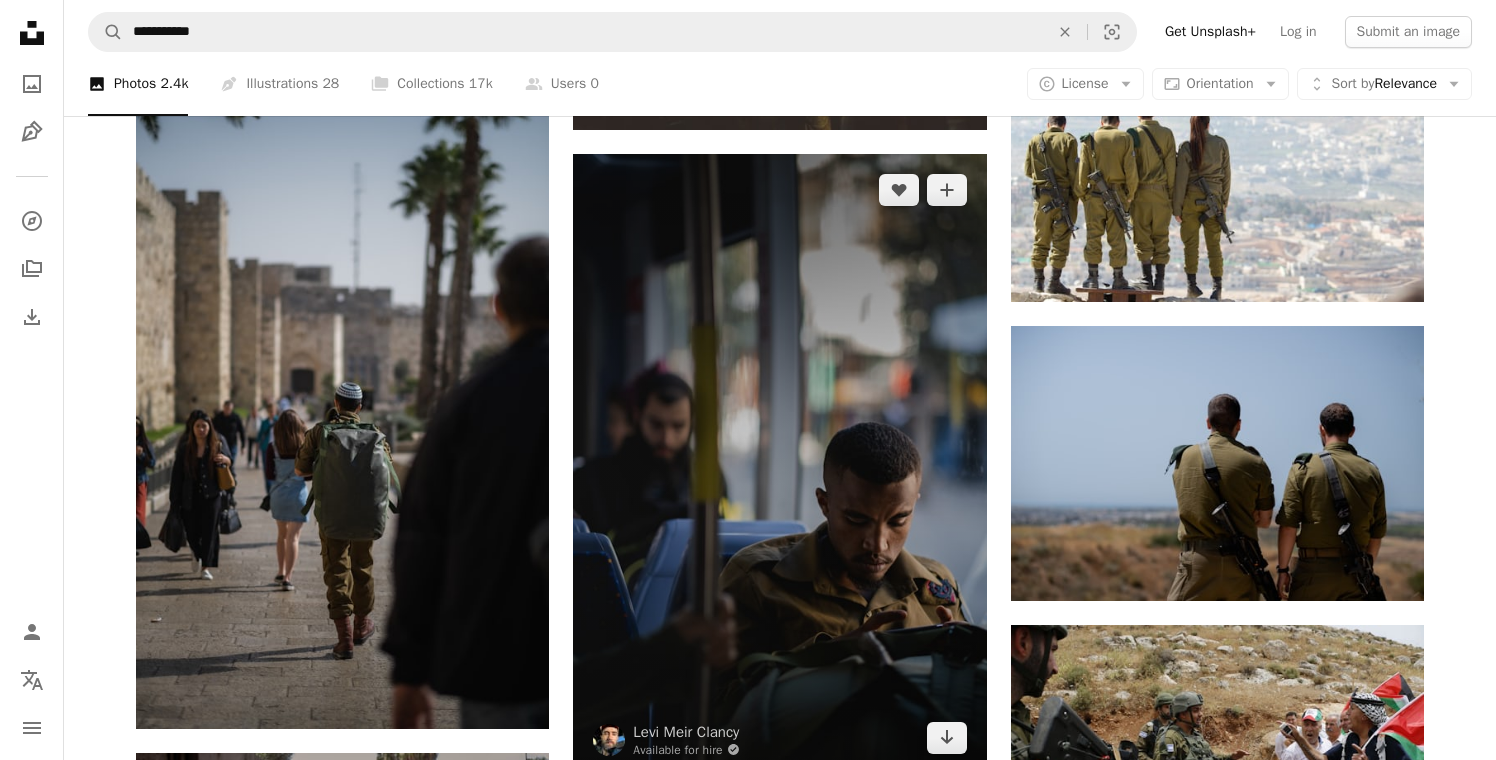 click at bounding box center (779, 464) 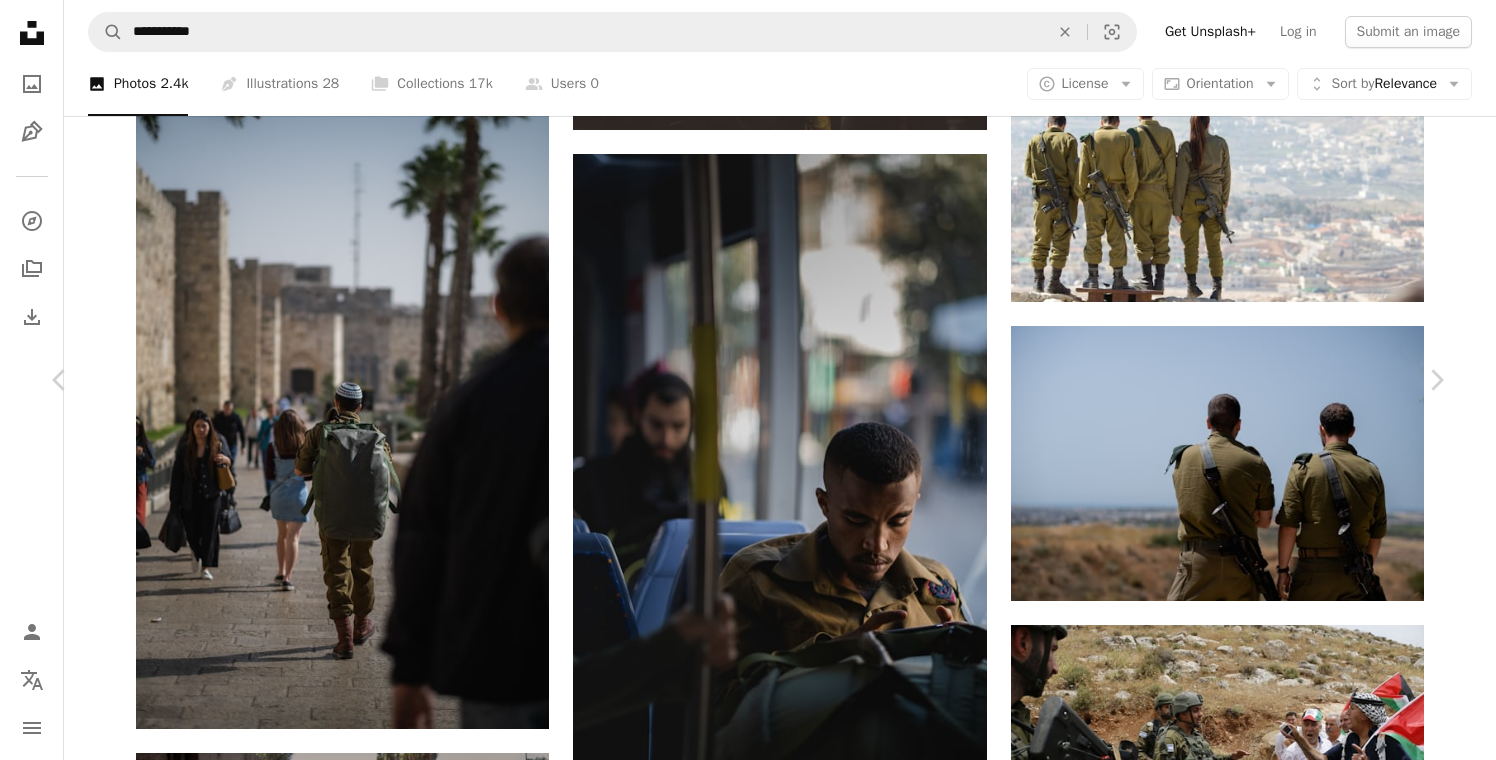 click on "Download free" at bounding box center [1247, 3648] 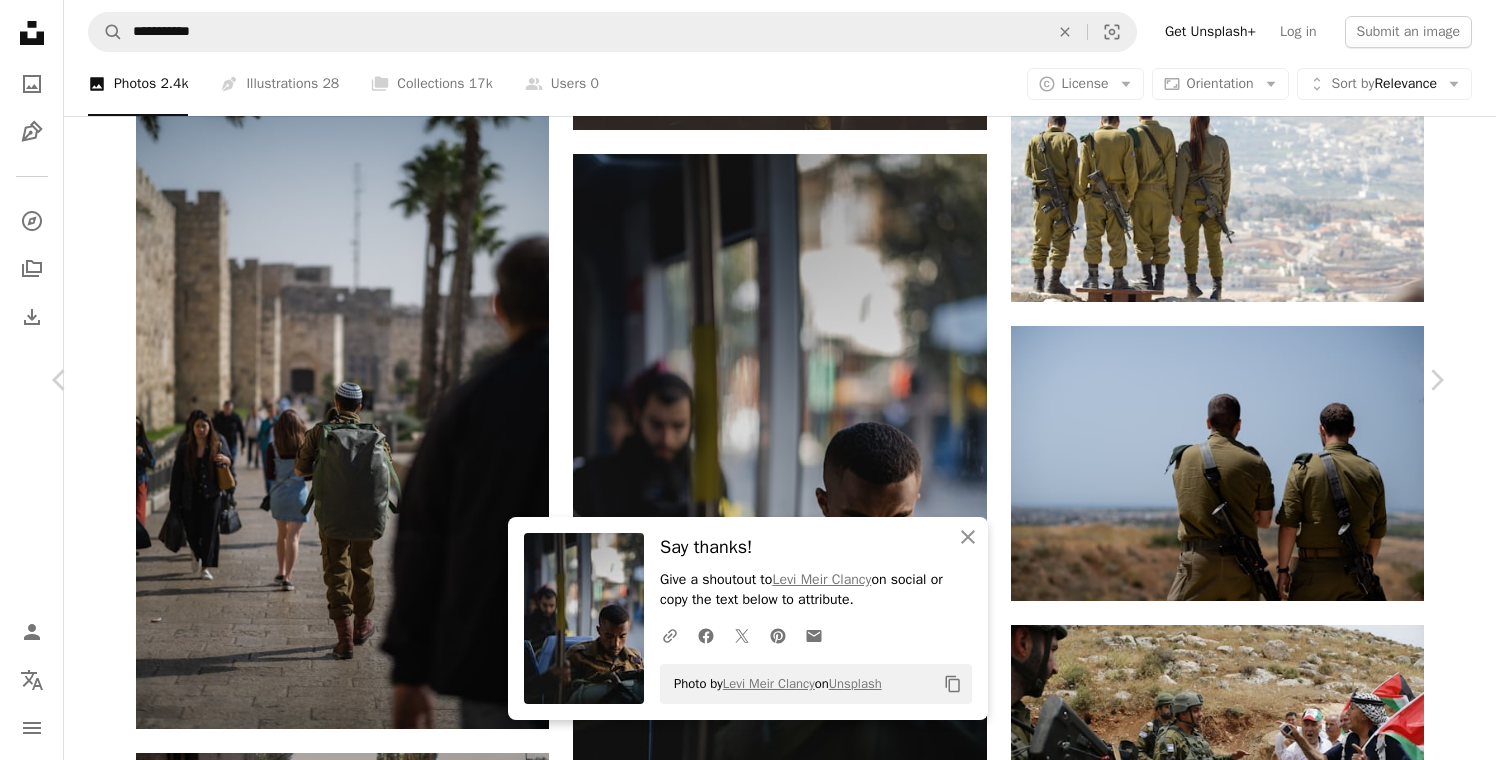 click on "An X shape Chevron left Chevron right An X shape Close Say thanks! Give a shoutout to  Levi Meir Clancy  on social or copy the text below to attribute. A URL sharing icon (chains) Facebook icon X (formerly Twitter) icon Pinterest icon An envelope Photo by  Levi Meir Clancy  on  Unsplash
Copy content Levi Meir Clancy Available for hire A checkmark inside of a circle A heart A plus sign Edit image   Plus sign for Unsplash+ Download free Chevron down Zoom in Views 254,043 Downloads 1,497 A forward-right arrow Share Info icon Info More Actions Israeli soldier on the bus. A map marker [CITY], [COUNTRY] Calendar outlined Published on  May 11, 2021 Camera FUJIFILM, X-T3 Safety Free to use under the  Unsplash License israel [CITY] israeli army idf israeli soldier human computer grey electronics finger sitting Backgrounds Browse premium related images on iStock  |  Save 20% with code UNSPLASH20 View more on iStock  ↗ Related images A heart A plus sign Salah Regouane Available for hire Arrow pointing down" at bounding box center [748, 3981] 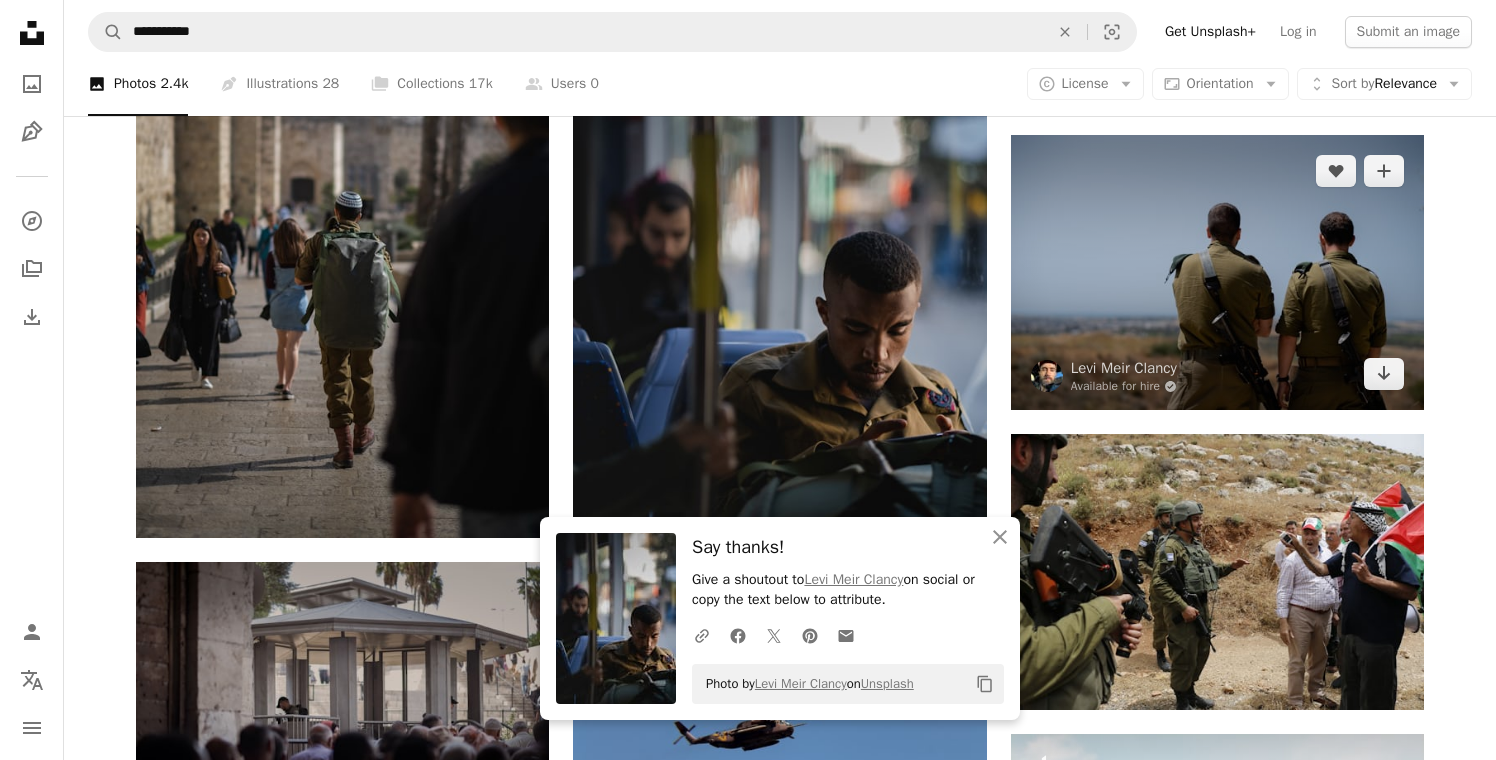 scroll, scrollTop: 959, scrollLeft: 0, axis: vertical 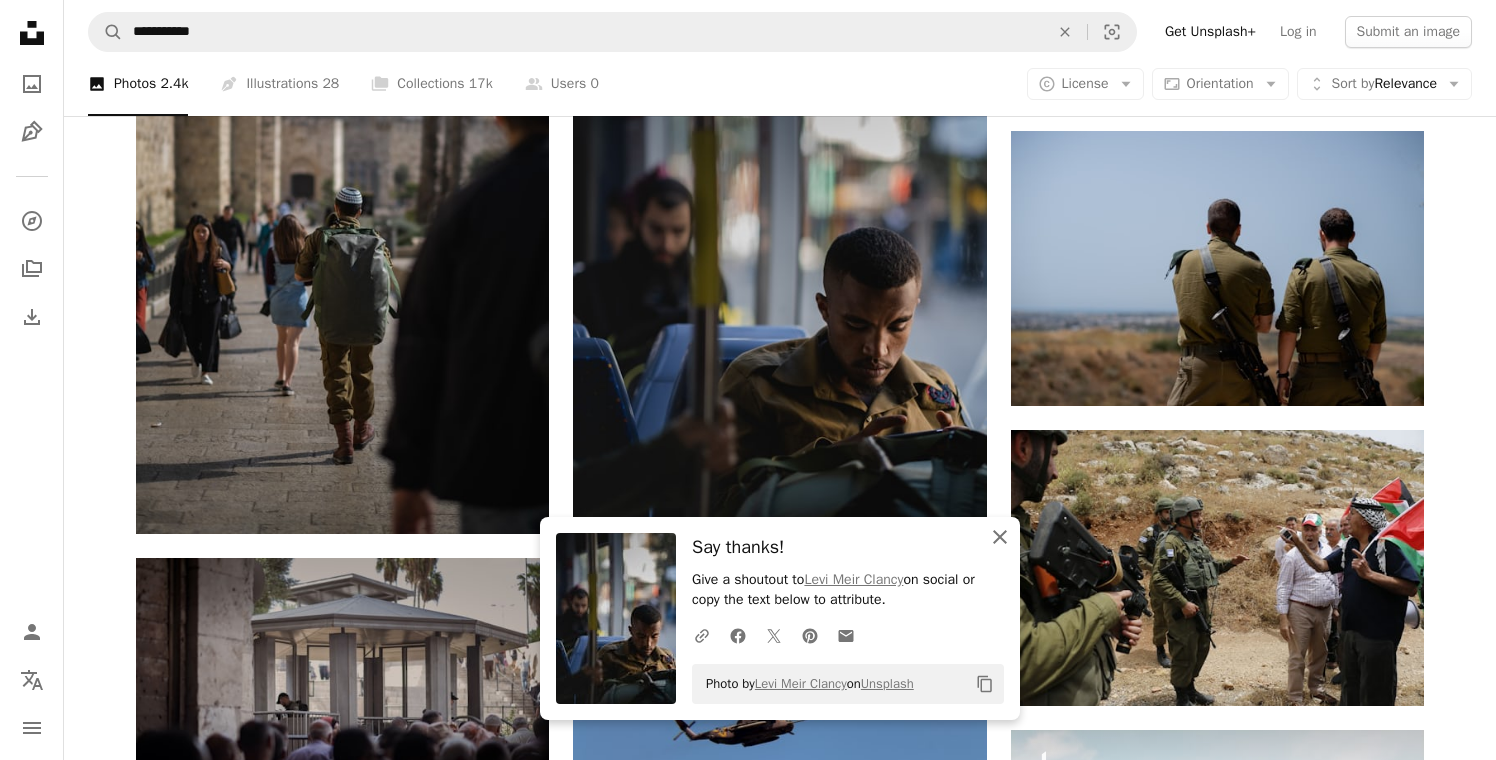click on "An X shape" 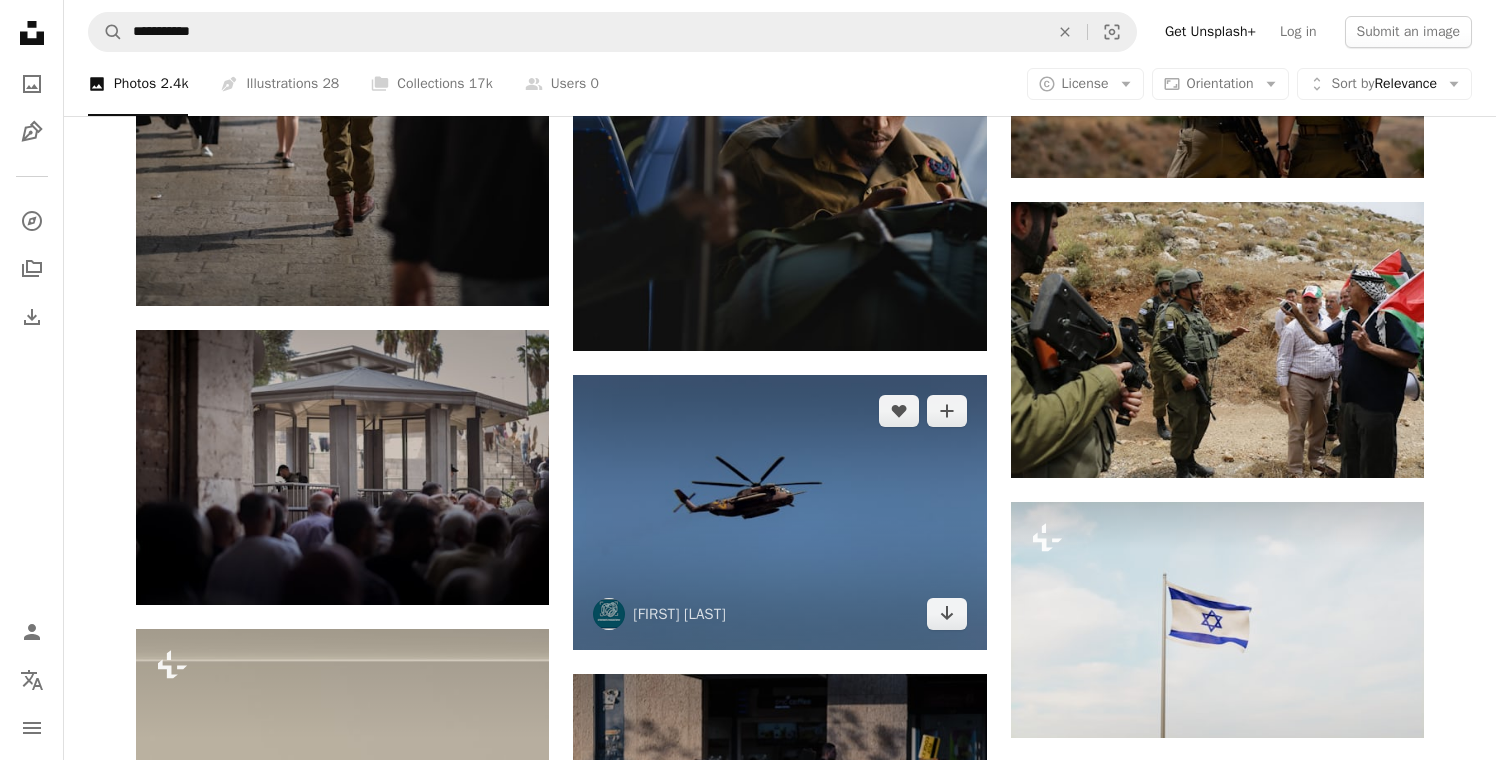 scroll, scrollTop: 1515, scrollLeft: 0, axis: vertical 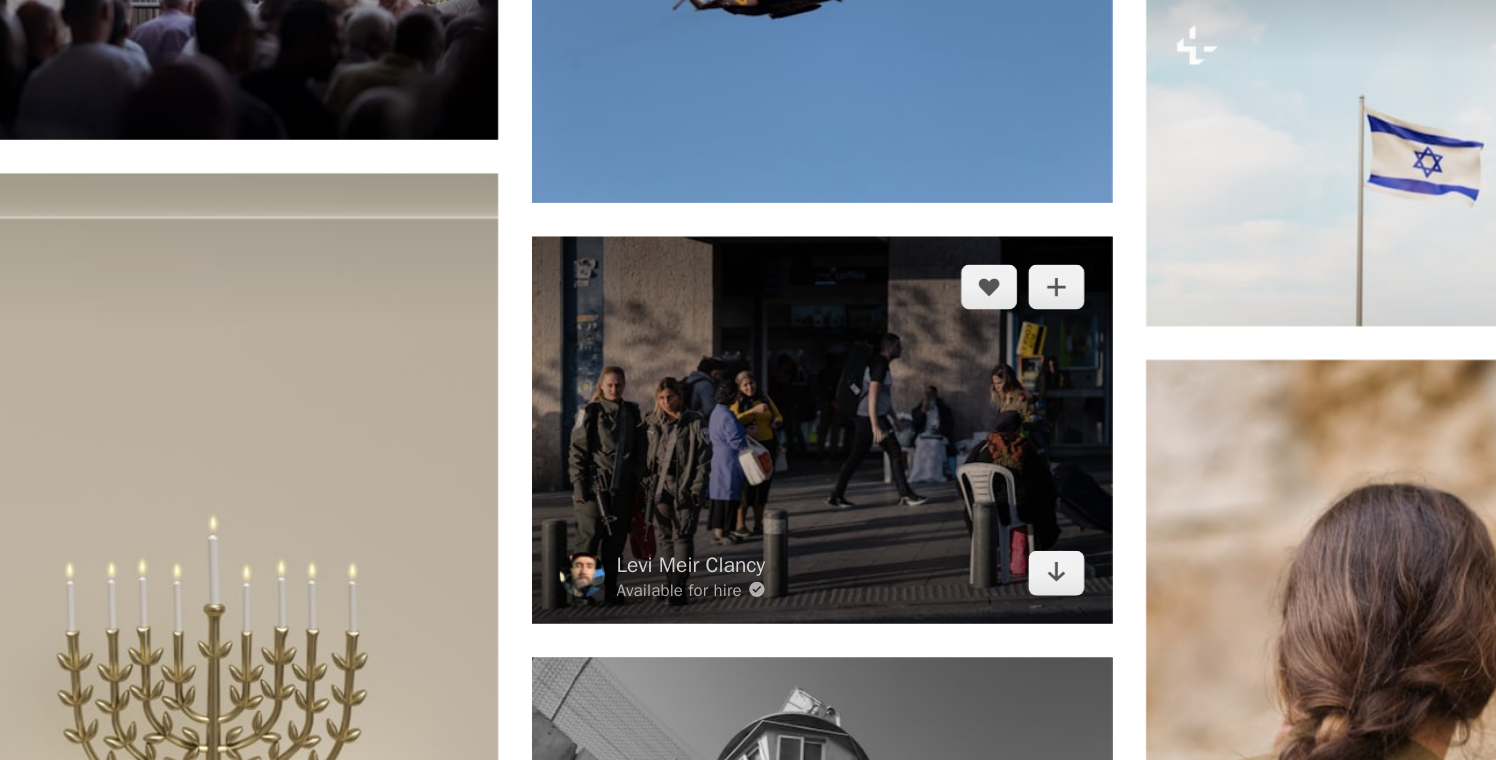 click at bounding box center [779, 524] 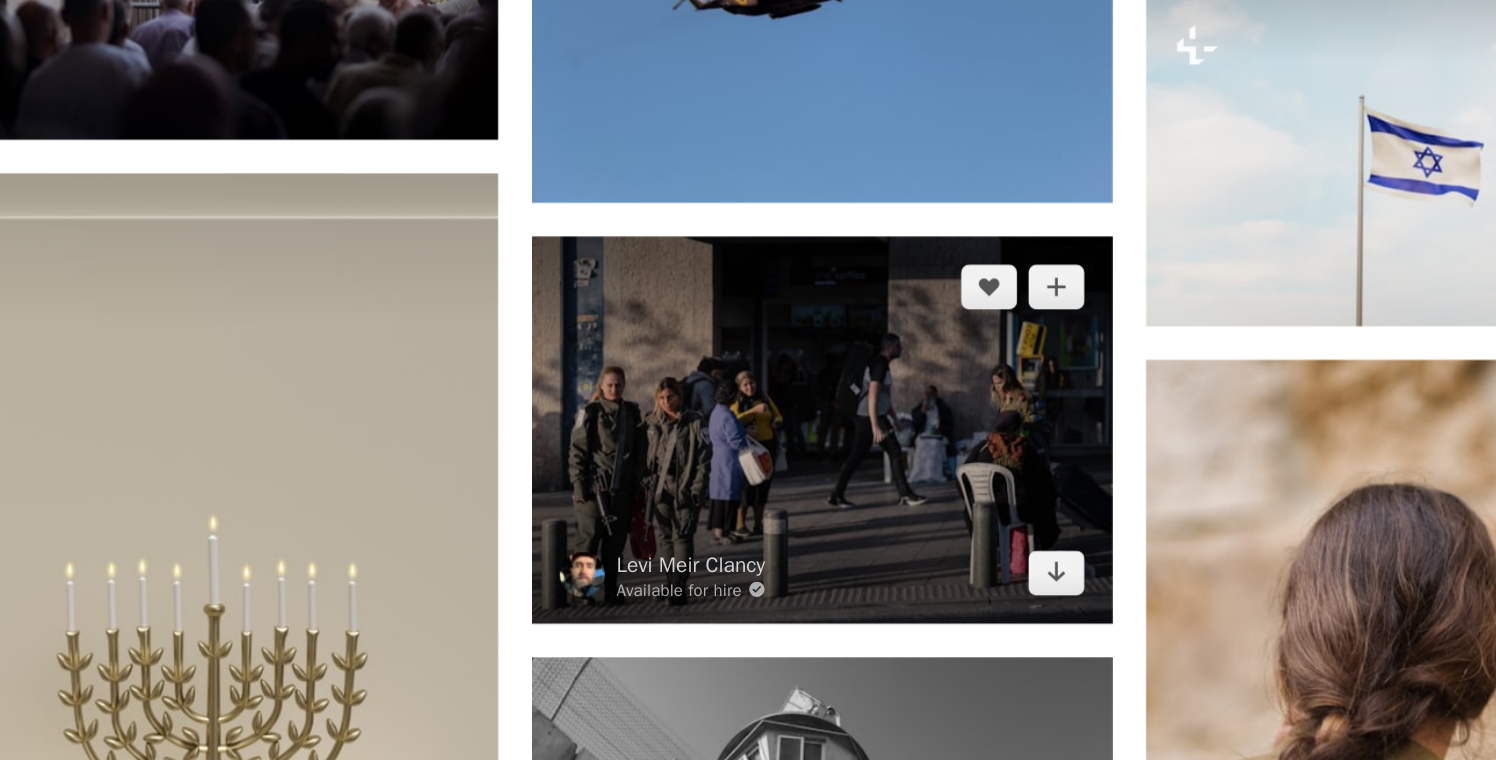 scroll, scrollTop: 1224, scrollLeft: 0, axis: vertical 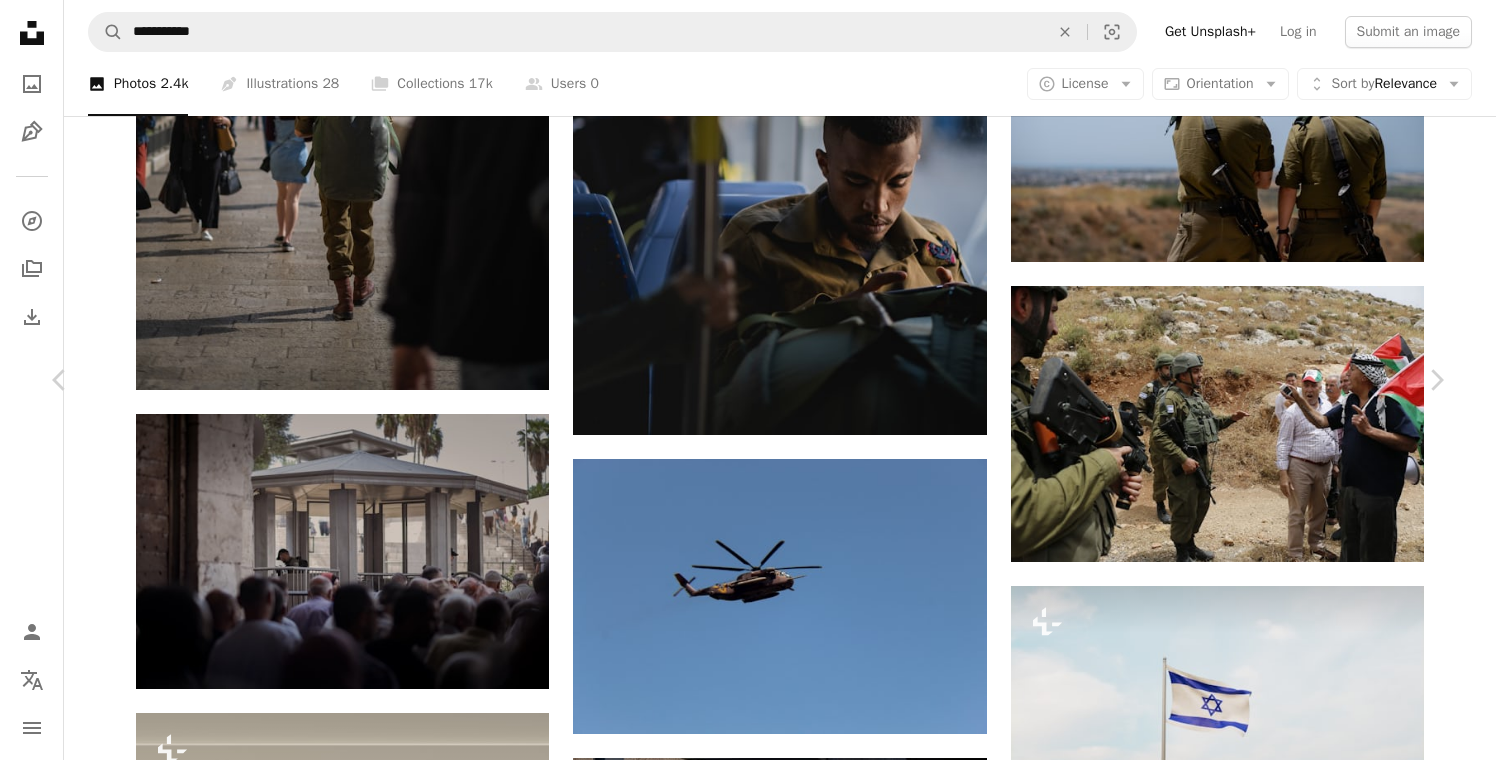 click on "Download free" at bounding box center [1247, 6543] 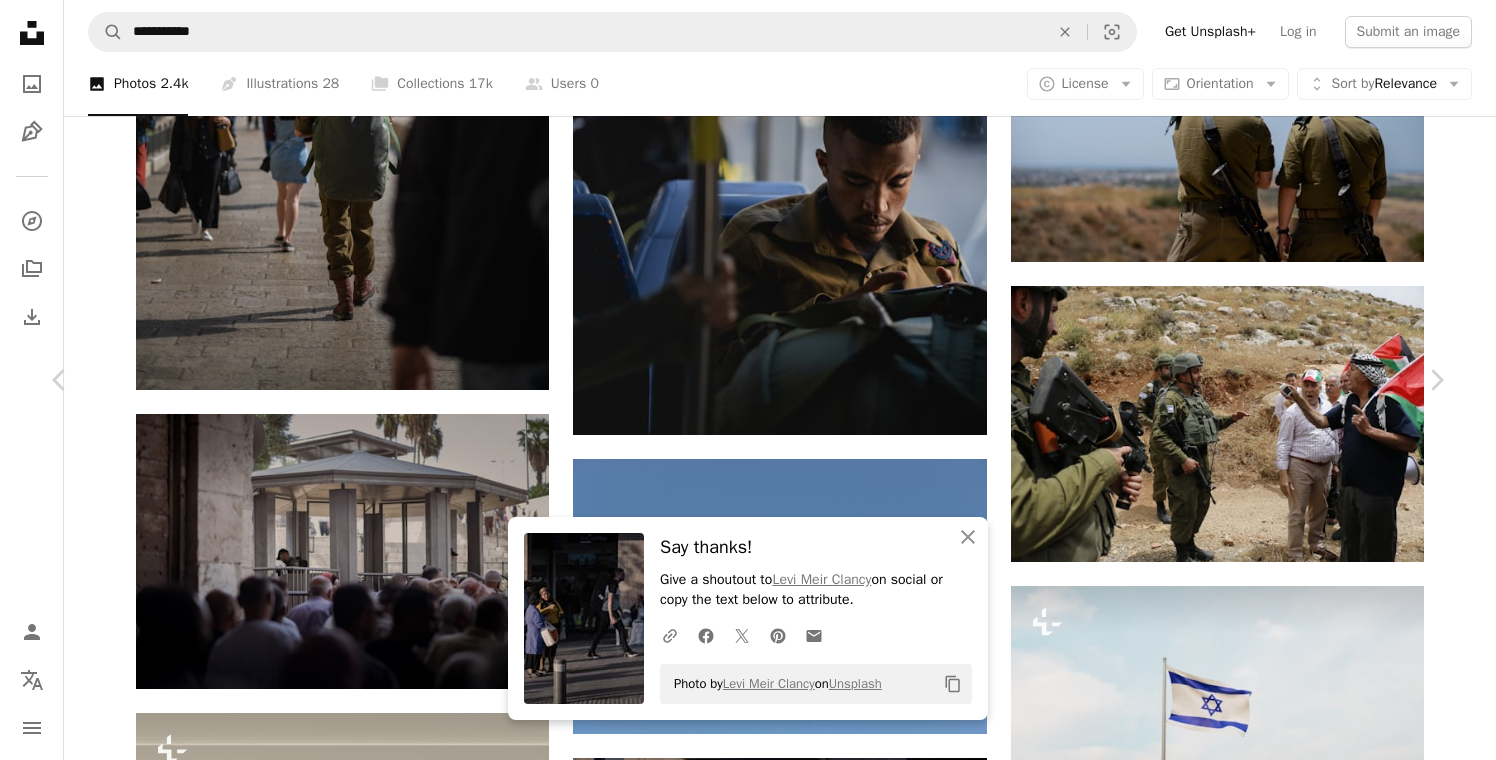 click on "An X shape Chevron left Chevron right An X shape Close Say thanks! Give a shoutout to  [FIRST] [LAST]  on social or copy the text below to attribute. A URL sharing icon (chains) Facebook icon X (formerly Twitter) icon Pinterest icon An envelope Photo by  [FIRST] [LAST]  on  Unsplash
Copy content [FIRST] [LAST] Available for hire A checkmark inside of a circle A heart A plus sign Edit image   Plus sign for Unsplash+ Download free Chevron down Zoom in Views 54,737 Downloads 352 A forward-right arrow Share Info icon Info More Actions Israeli soldiers in [CITY]. A map marker [CITY], [STATE] Calendar outlined Published on  September 27, 2021 Camera FUJIFILM, X-T3 Safety Free to use under the  Unsplash License idf israeli soldiers human people road grey furniture clothing chair [STATE] apparel [CITY] asphalt pants coat pedestrian zebra crossing tarmac overcoat HD Wallpapers Browse premium related images on iStock  |  Save 20% with code UNSPLASH20 View more on iStock  ↗ Related images A heart A plus sign" at bounding box center [748, 6892] 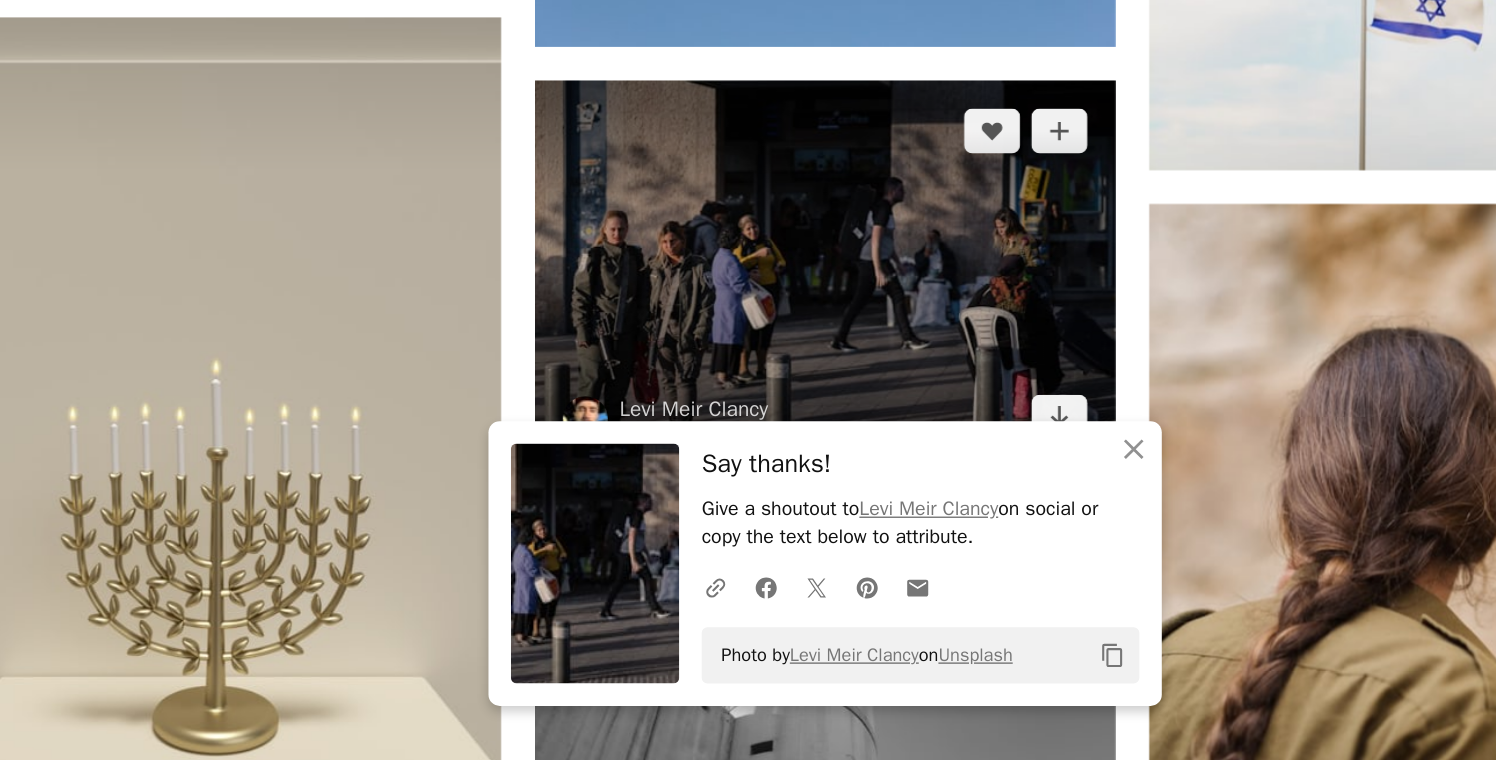 scroll, scrollTop: 1691, scrollLeft: 0, axis: vertical 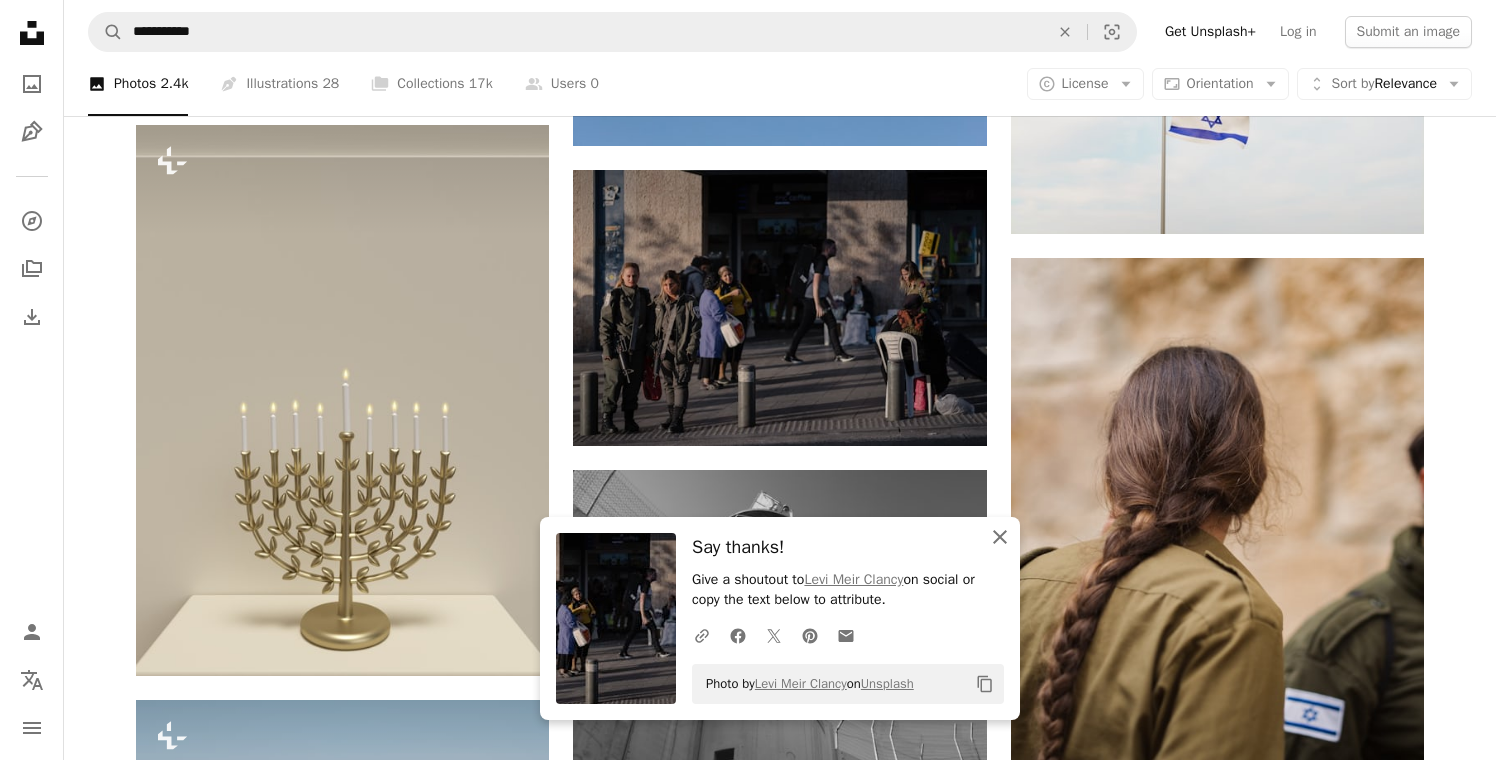 click on "An X shape" 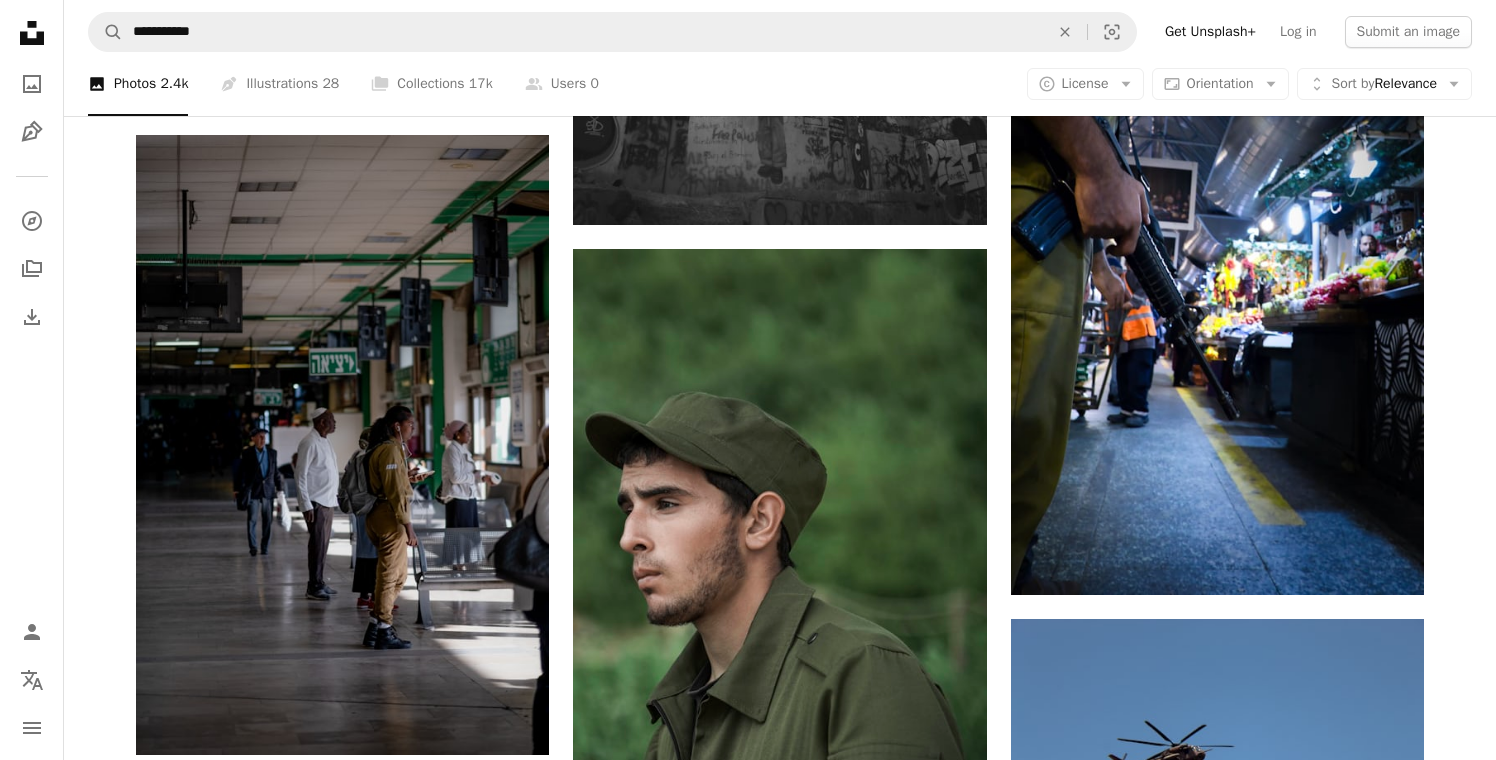 scroll, scrollTop: 2557, scrollLeft: 0, axis: vertical 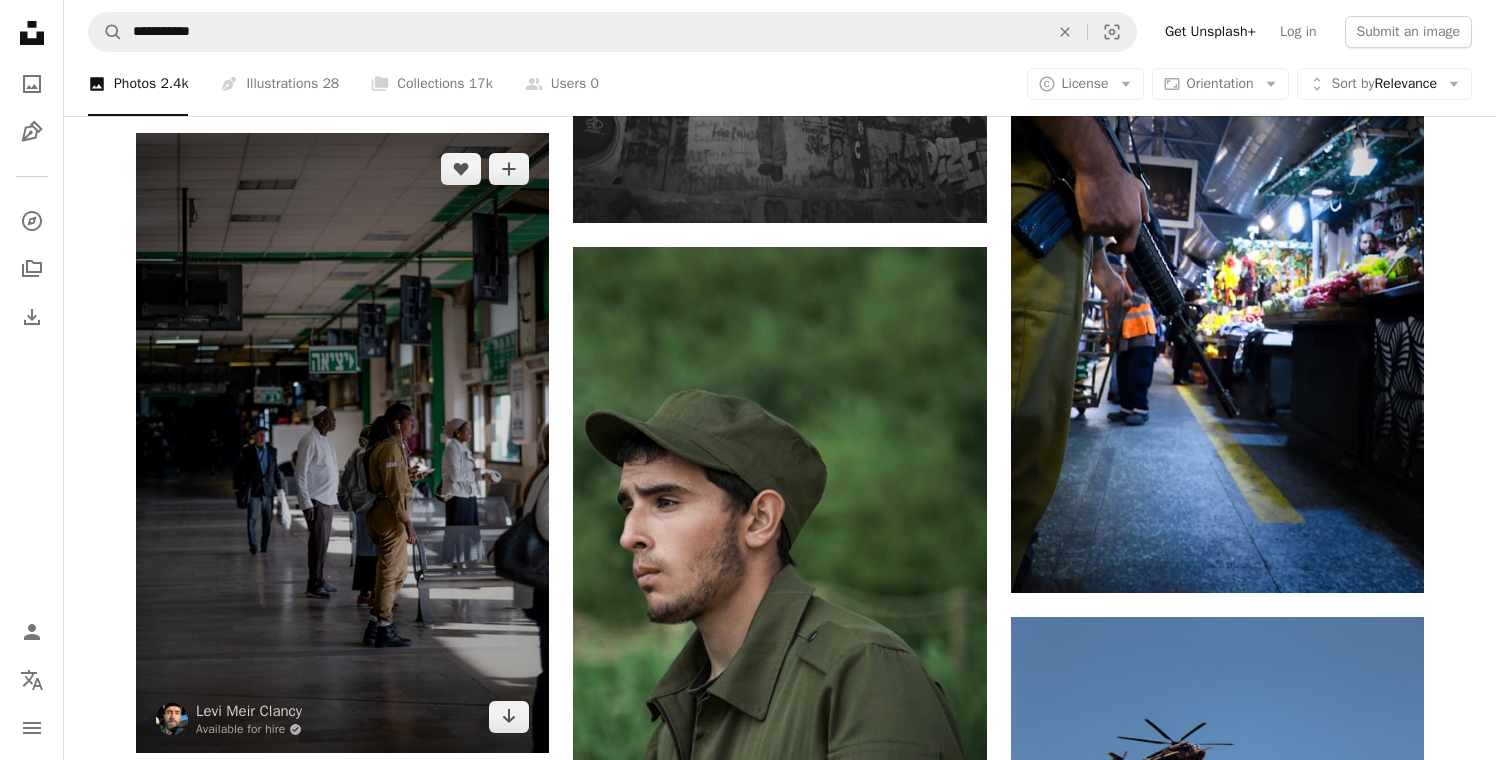 click at bounding box center (342, 443) 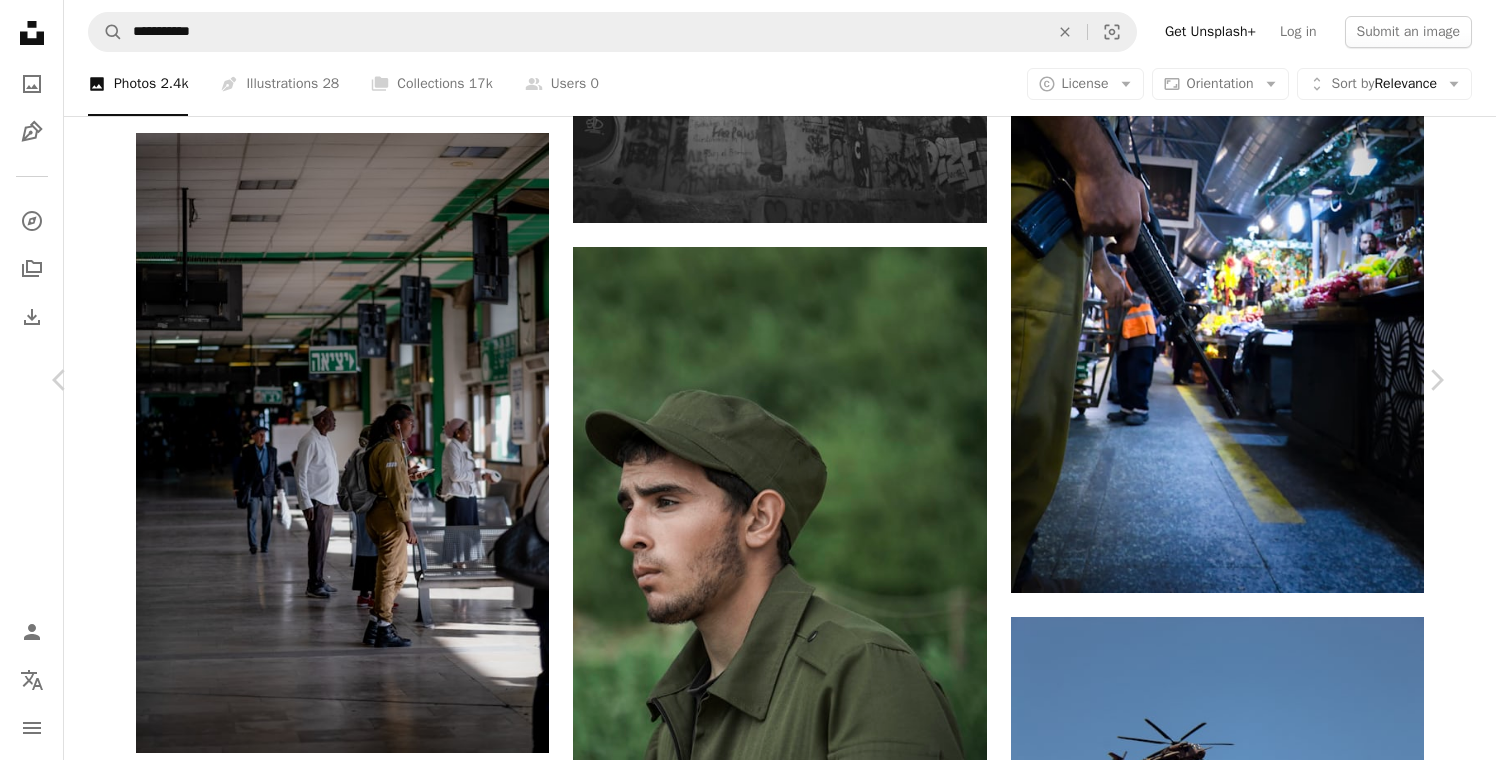 click on "Download free" at bounding box center (1247, 5105) 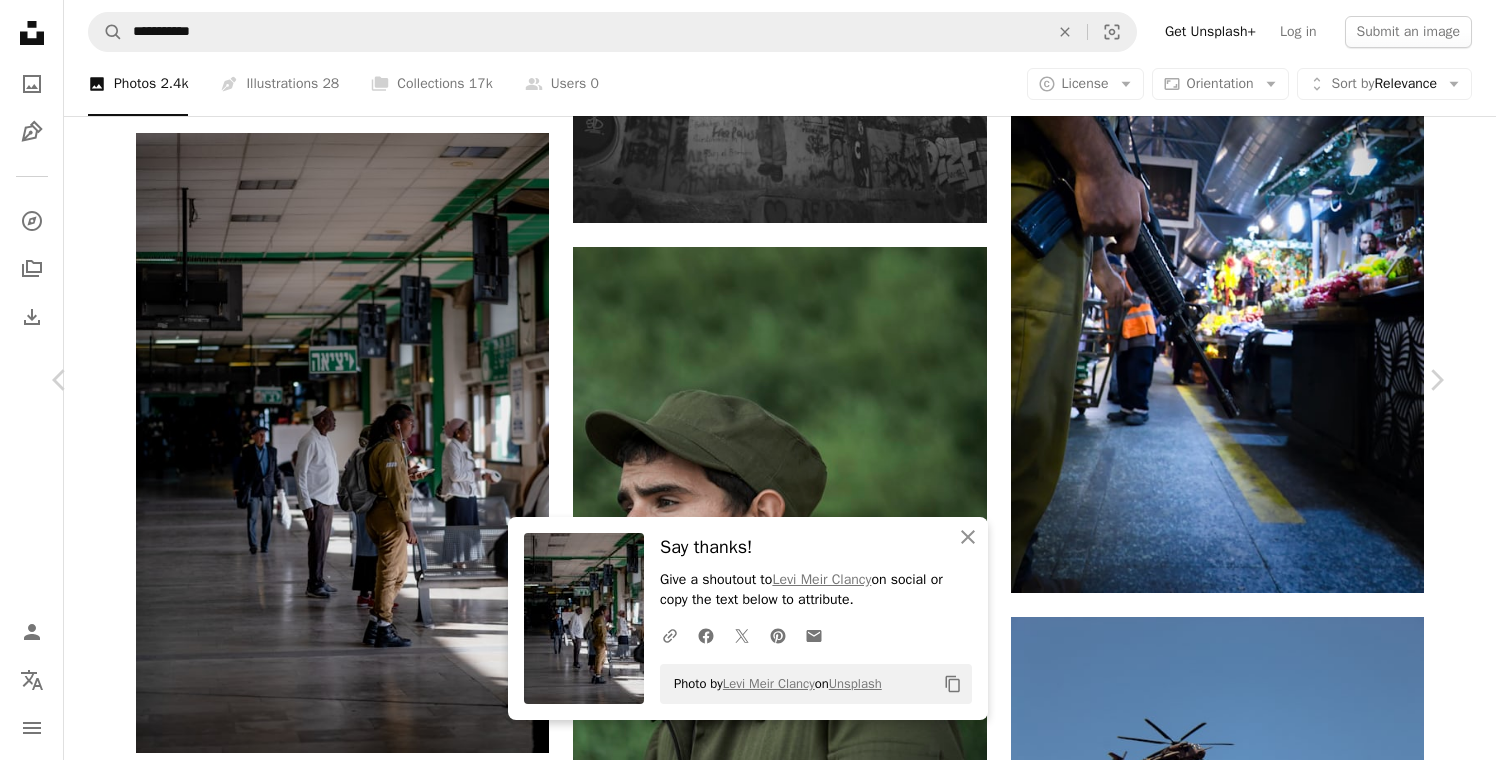 click on "An X shape Chevron left Chevron right An X shape Close Say thanks! Give a shoutout to  Levi Meir Clancy  on social or copy the text below to attribute. A URL sharing icon (chains) Facebook icon X (formerly Twitter) icon Pinterest icon An envelope Photo by  Levi Meir Clancy  on  Unsplash
Copy content Levi Meir Clancy Available for hire A checkmark inside of a circle A heart A plus sign Edit image   Plus sign for Unsplash+ Download free Chevron down Zoom in Views 432,752 Downloads 2,311 Featured in Photos A forward-right arrow Share Info icon Info More Actions An Israeli soldier at Central Station in [CITY], [COUNTRY]. A map marker [CITY], [COUNTRY] Calendar outlined Published on  May 20, 2021 Camera FUJIFILM, X-T3 Safety Free to use under the  Unsplash License human people clothing airport shoe israel apparel [CITY] footwear airport terminal jewish terminal pedestrian idf israeli soldier grey Creative Commons images Browse premium related images on iStock  |  Save 20% with code UNSPLASH20 View more on iStock" at bounding box center [748, 5438] 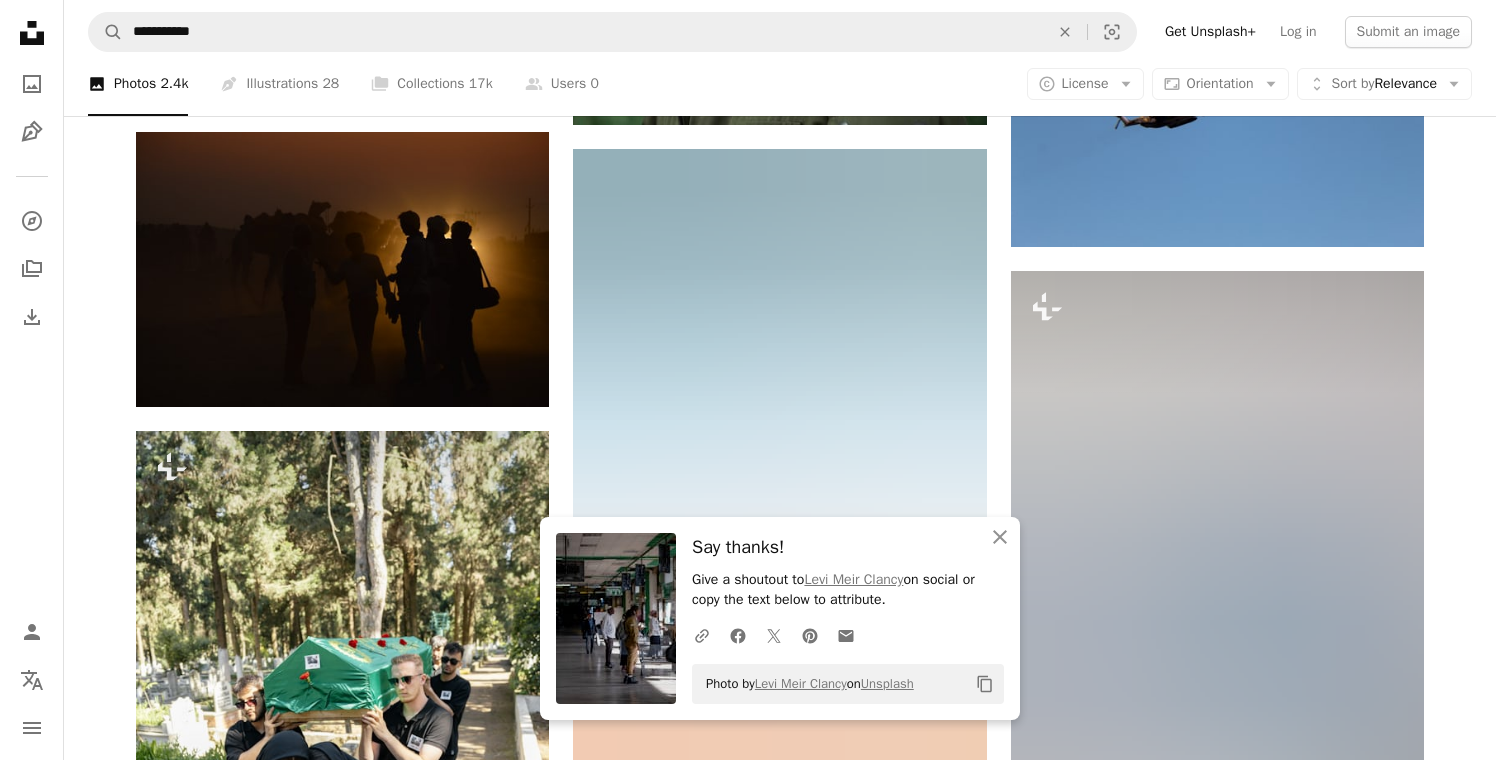 scroll, scrollTop: 3201, scrollLeft: 0, axis: vertical 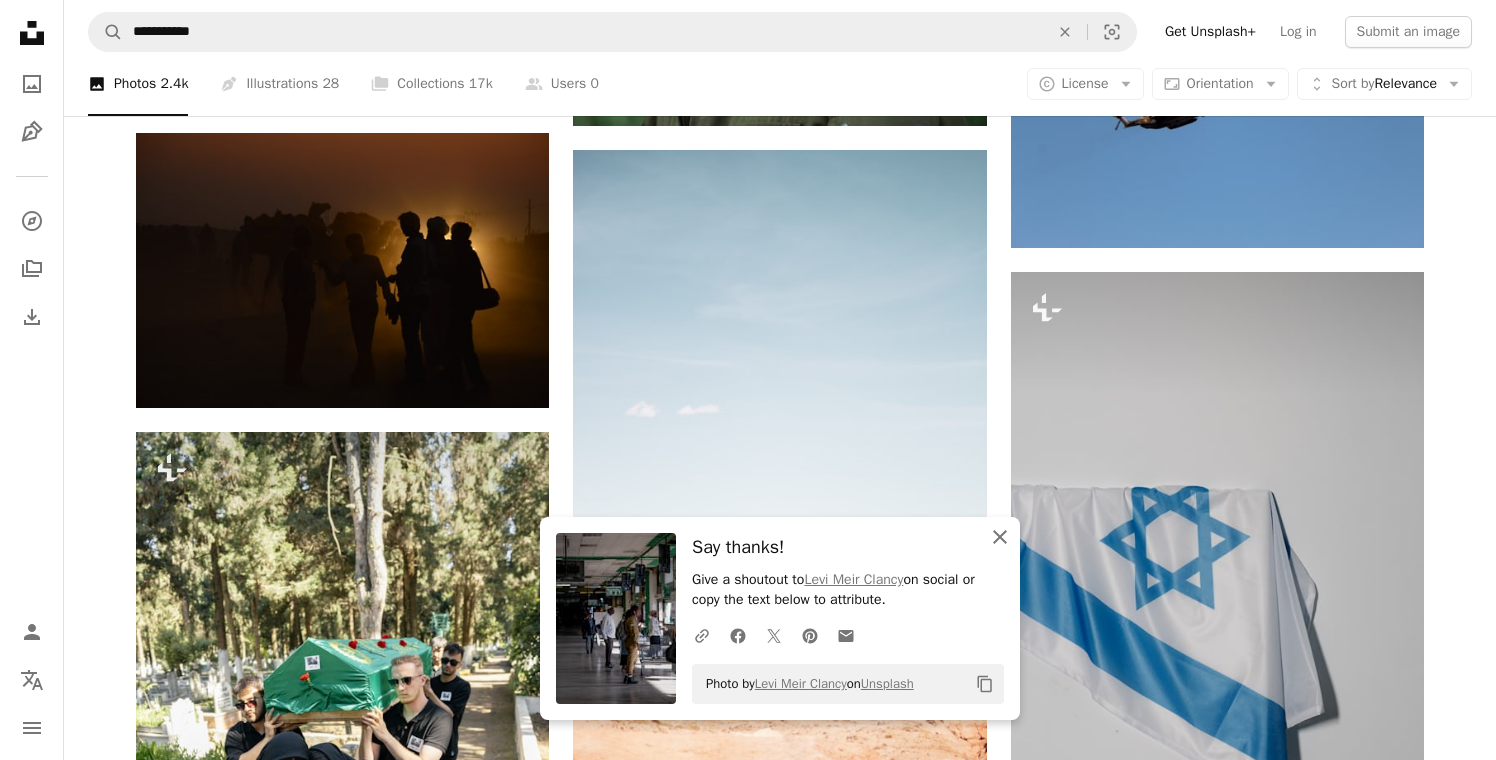 click on "An X shape" 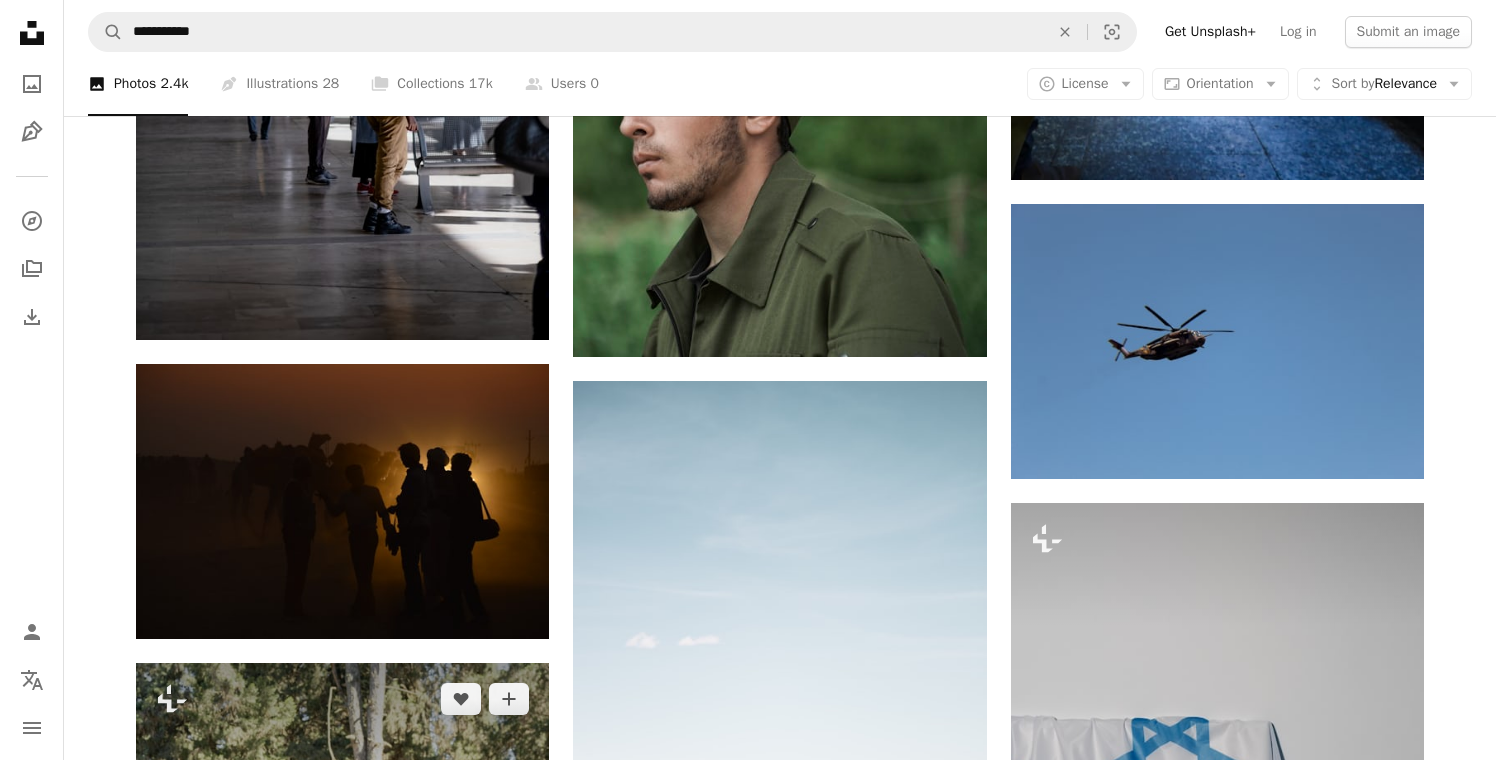 scroll, scrollTop: 2954, scrollLeft: 0, axis: vertical 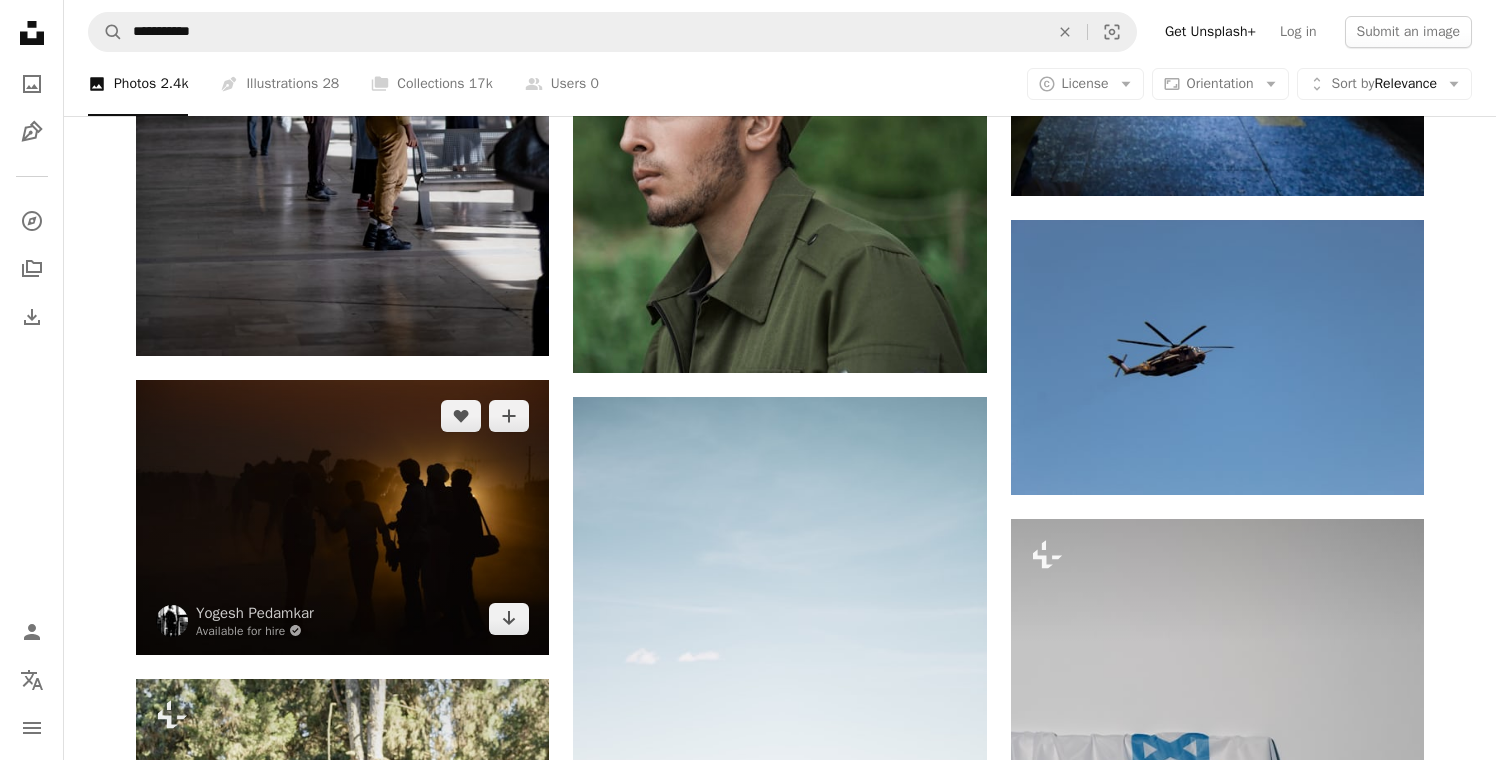 click at bounding box center (342, 517) 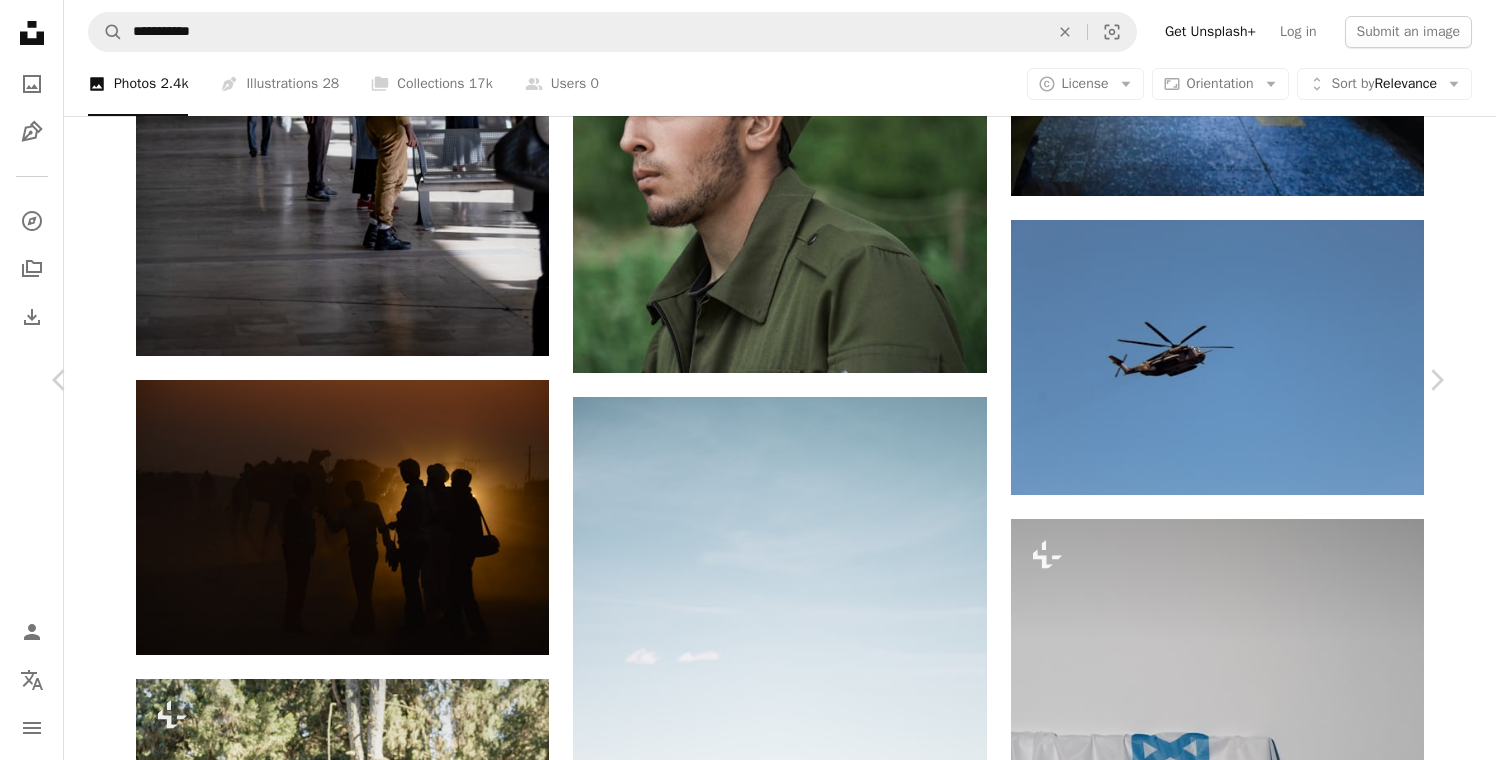 click on "Download free" at bounding box center [1247, 4707] 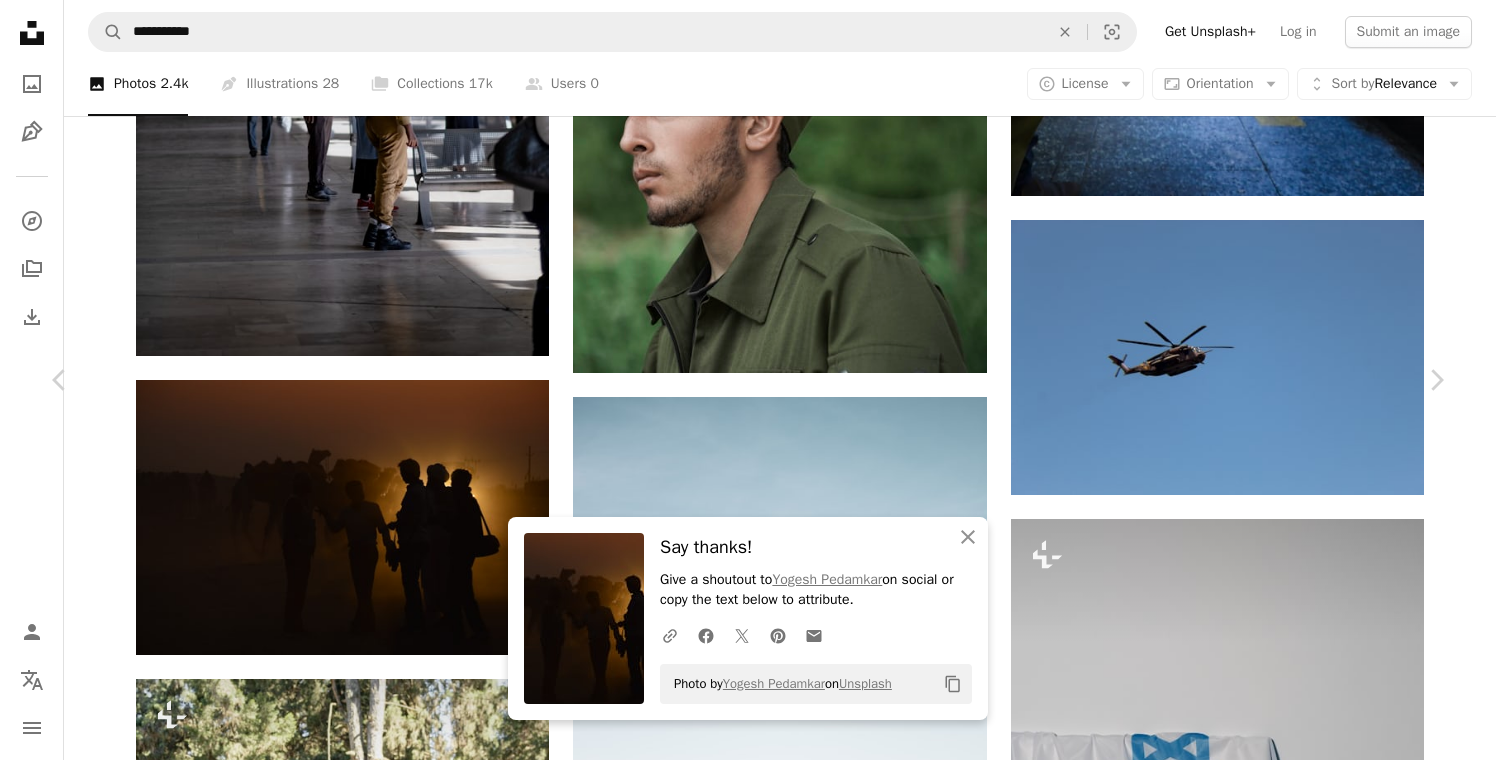 click on "An X shape Chevron left Chevron right An X shape Close Say thanks! Give a shoutout to  [FIRST] [LAST]  on social or copy the text below to attribute. A URL sharing icon (chains) Facebook icon X (formerly Twitter) icon Pinterest icon An envelope Photo by  [FIRST] [LAST]  on  Unsplash
Copy content [FIRST] [LAST] Available for hire A checkmark inside of a circle A heart A plus sign Edit image   Plus sign for Unsplash+ Download free Chevron down Zoom in Views 196,413 Downloads 1,457 Featured in Photos A forward-right arrow Share Info icon Info More Actions Calendar outlined Published on  December 10, 2018 Camera NIKON CORPORATION, NIKON D3200 Safety Free to use under the  Unsplash License people night [STATE] candid backlight human sunset sunrise sun light hand brown sunlight outdoors dawn dusk red sky flare HD Wallpapers Browse premium related images on iStock  |  Save 20% with code UNSPLASH20 View more on iStock  ↗ Related images A heart A plus sign [FIRST] [LAST] A heart For" at bounding box center [748, 5040] 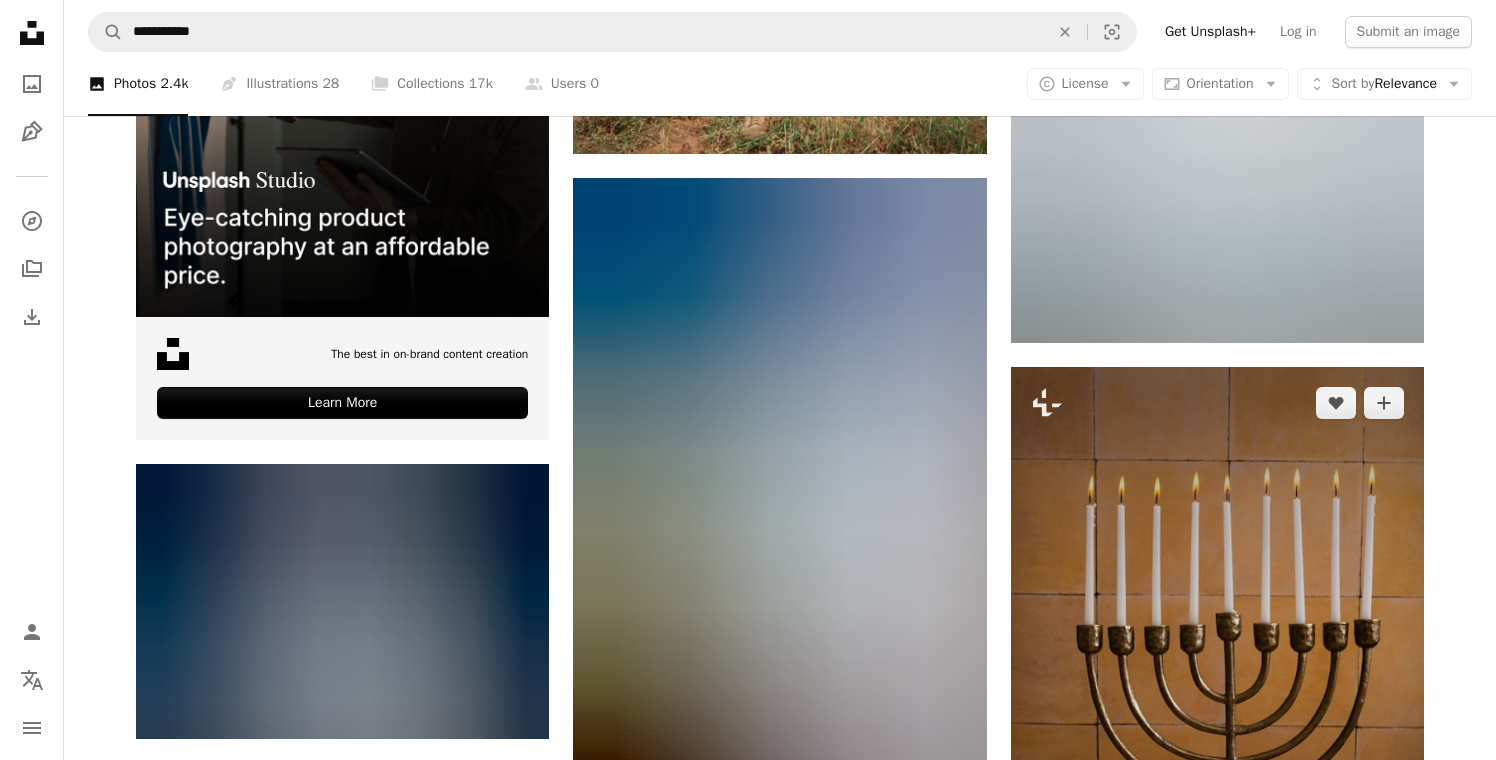 scroll, scrollTop: 5101, scrollLeft: 0, axis: vertical 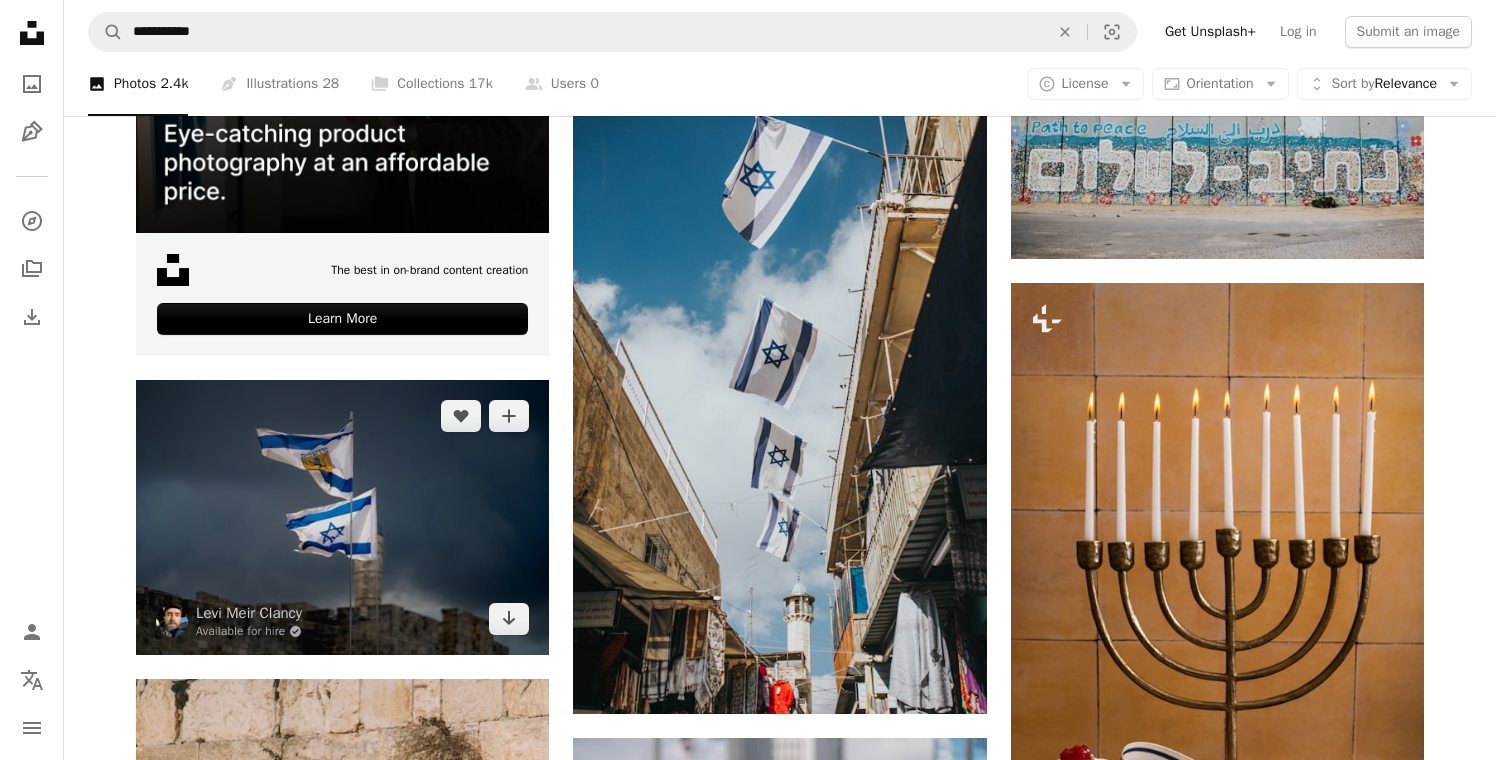 click at bounding box center (342, 517) 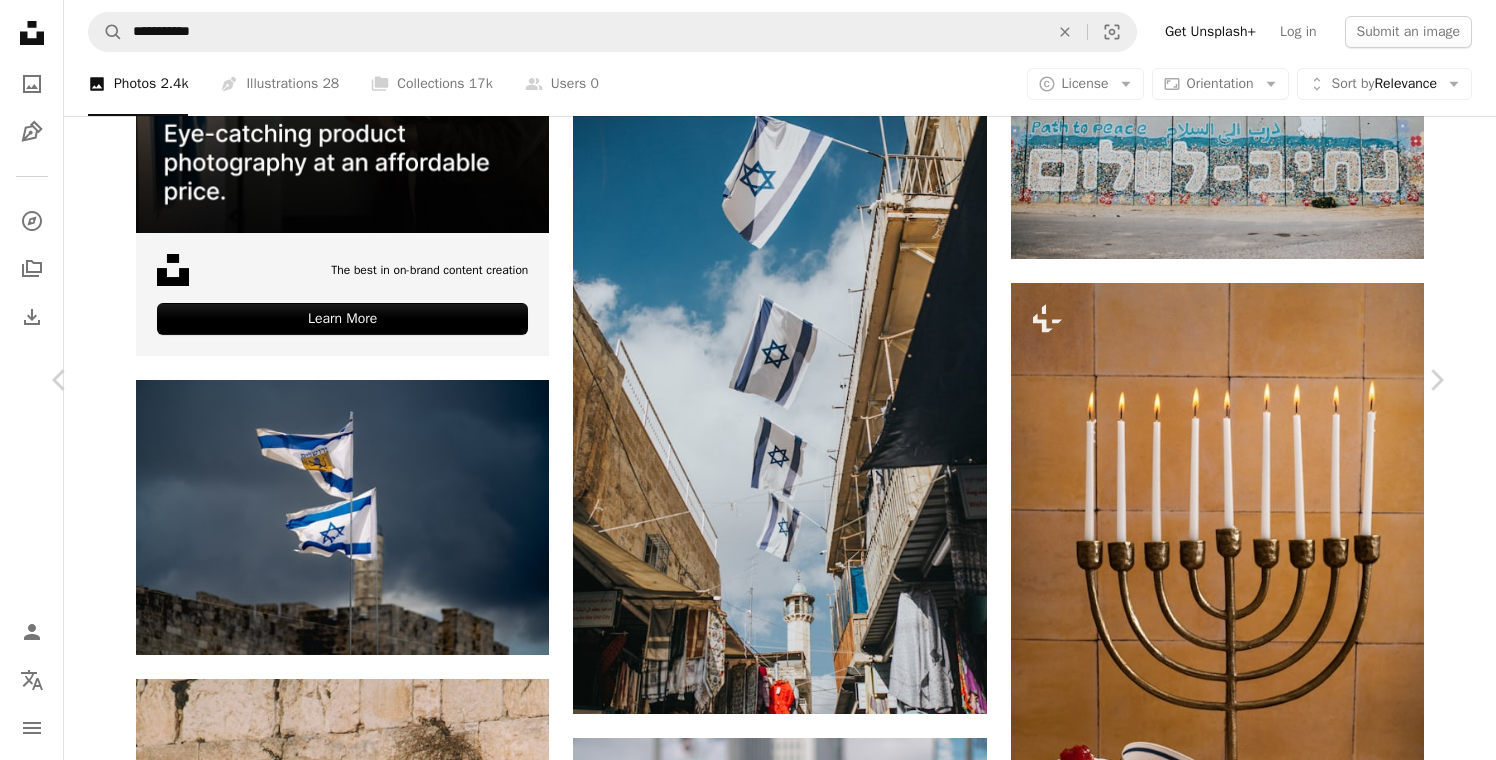 click on "Download free" at bounding box center [1247, 5653] 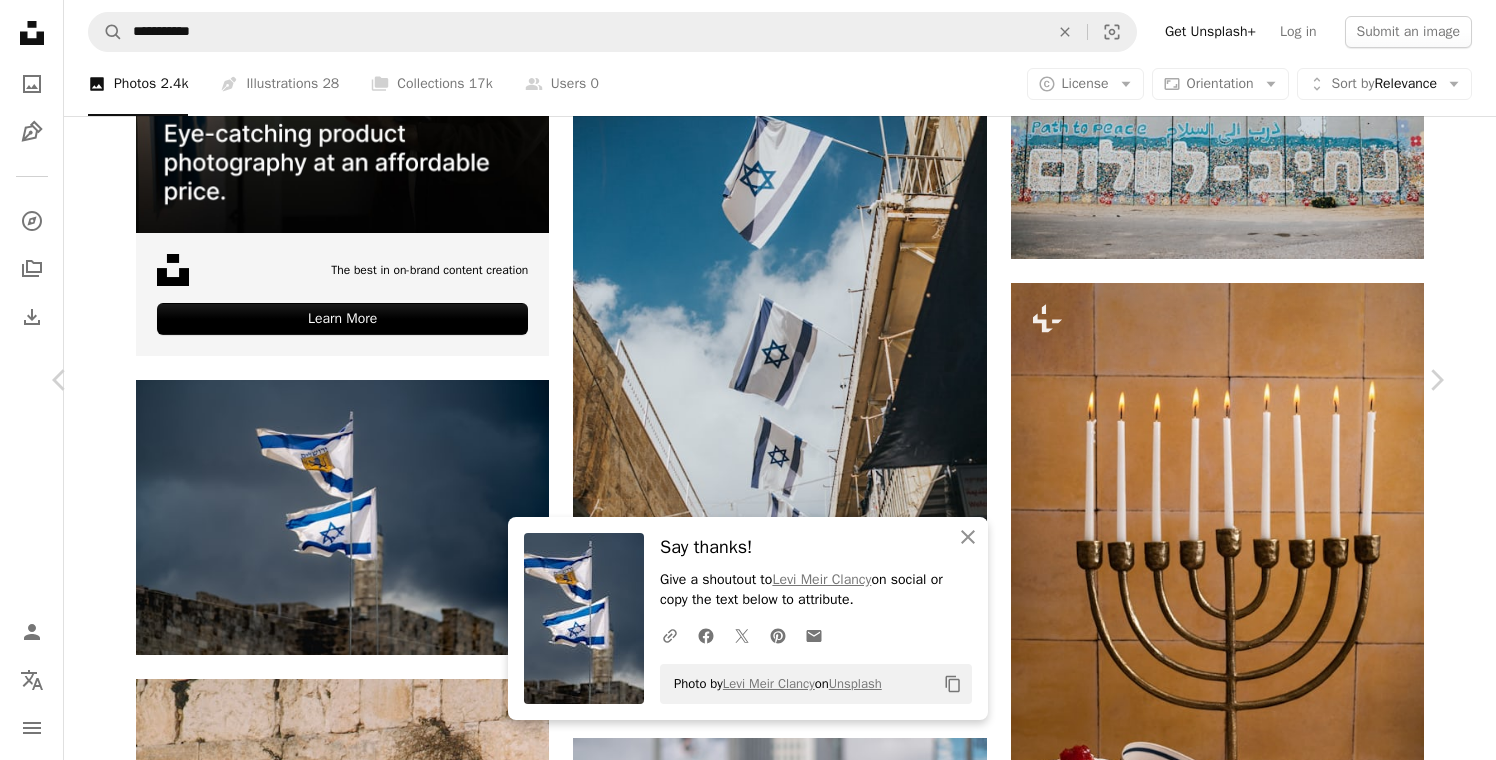 click on "An X shape Chevron left Chevron right An X shape Close Say thanks! Give a shoutout to  Levi Meir Clancy  on social or copy the text below to attribute. A URL sharing icon (chains) Facebook icon X (formerly Twitter) icon Pinterest icon An envelope Photo by  Levi Meir Clancy  on  Unsplash
Copy content Levi Meir Clancy Available for hire A checkmark inside of a circle A heart A plus sign Edit image   Plus sign for Unsplash+ Download free Chevron down Zoom in Views 360,625 Downloads 3,579 Featured in Photos A forward-right arrow Share Info icon Info More Actions Flags of [CITY] and of the State of Israel. A map marker [CITY], [COUNTRY] Calendar outlined Published on  May 12, 2022 Camera FUJIFILM, X-T3 Safety Free to use under the  Unsplash License [CITY] israeli flag flag of israel grey american flag israel symbol flag Free pictures Browse premium related images on iStock  |  Save 20% with code UNSPLASH20 View more on iStock  ↗ Related images A heart A plus sign Aaron Ovadia Available for hire" at bounding box center [748, 5986] 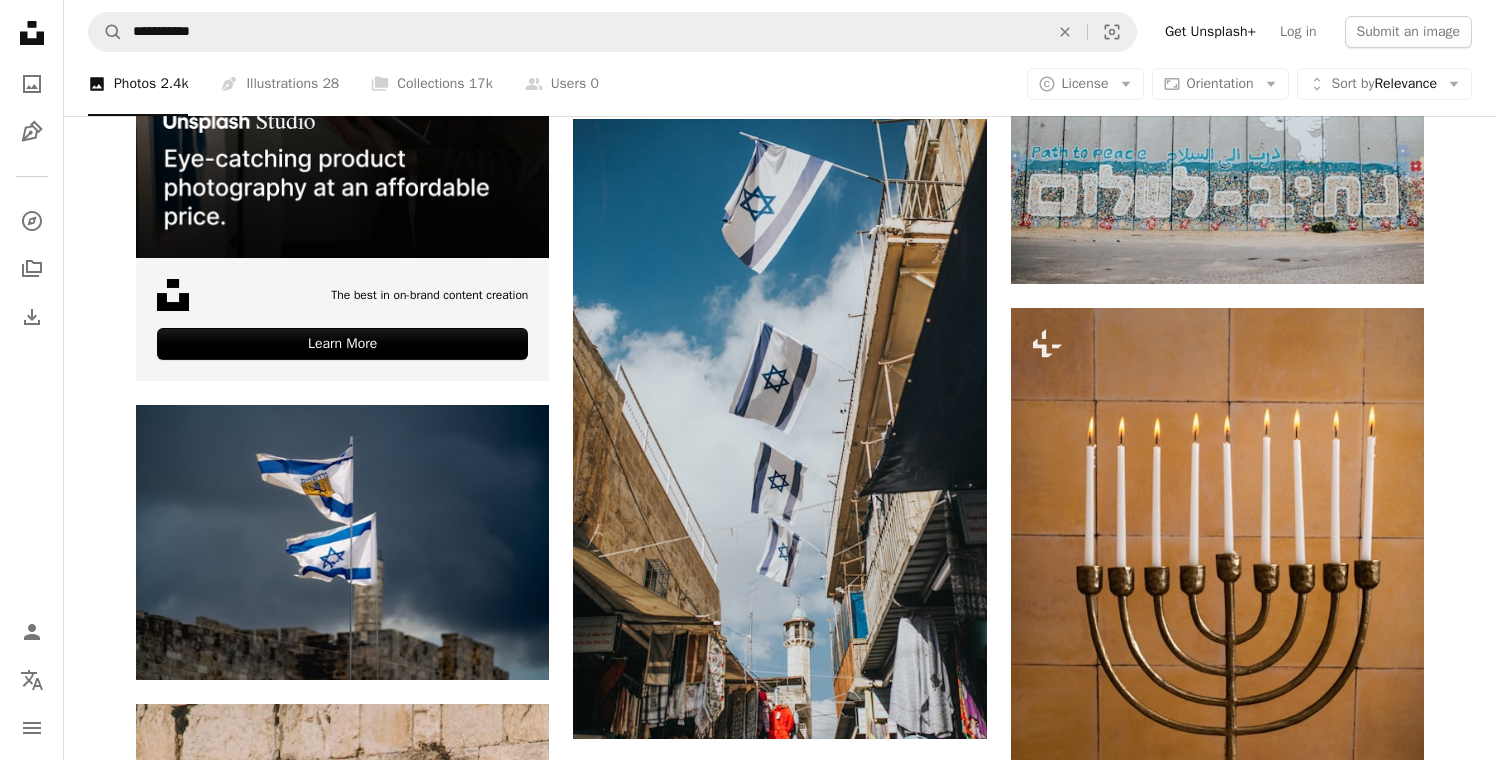 scroll, scrollTop: 5046, scrollLeft: 0, axis: vertical 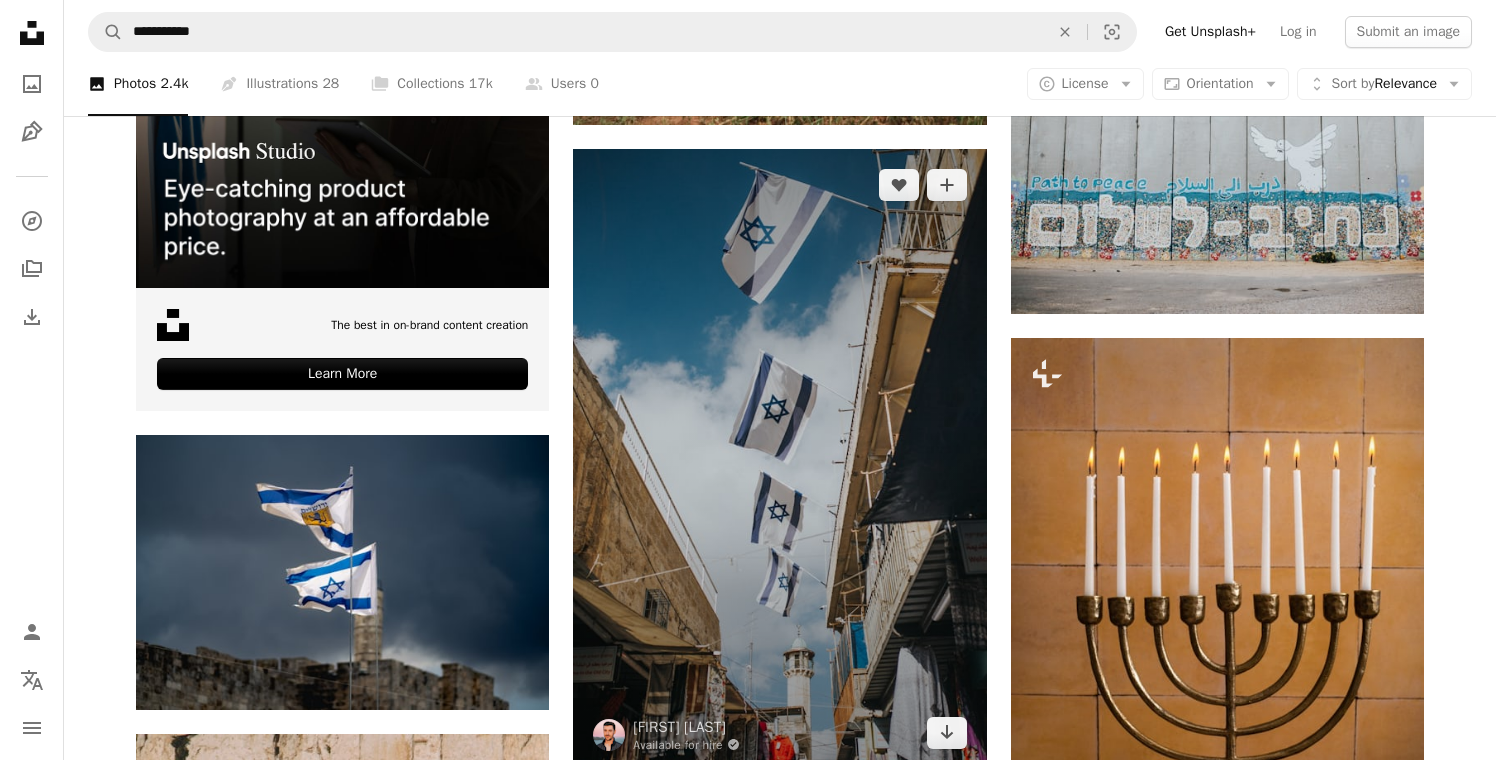 click at bounding box center [779, 459] 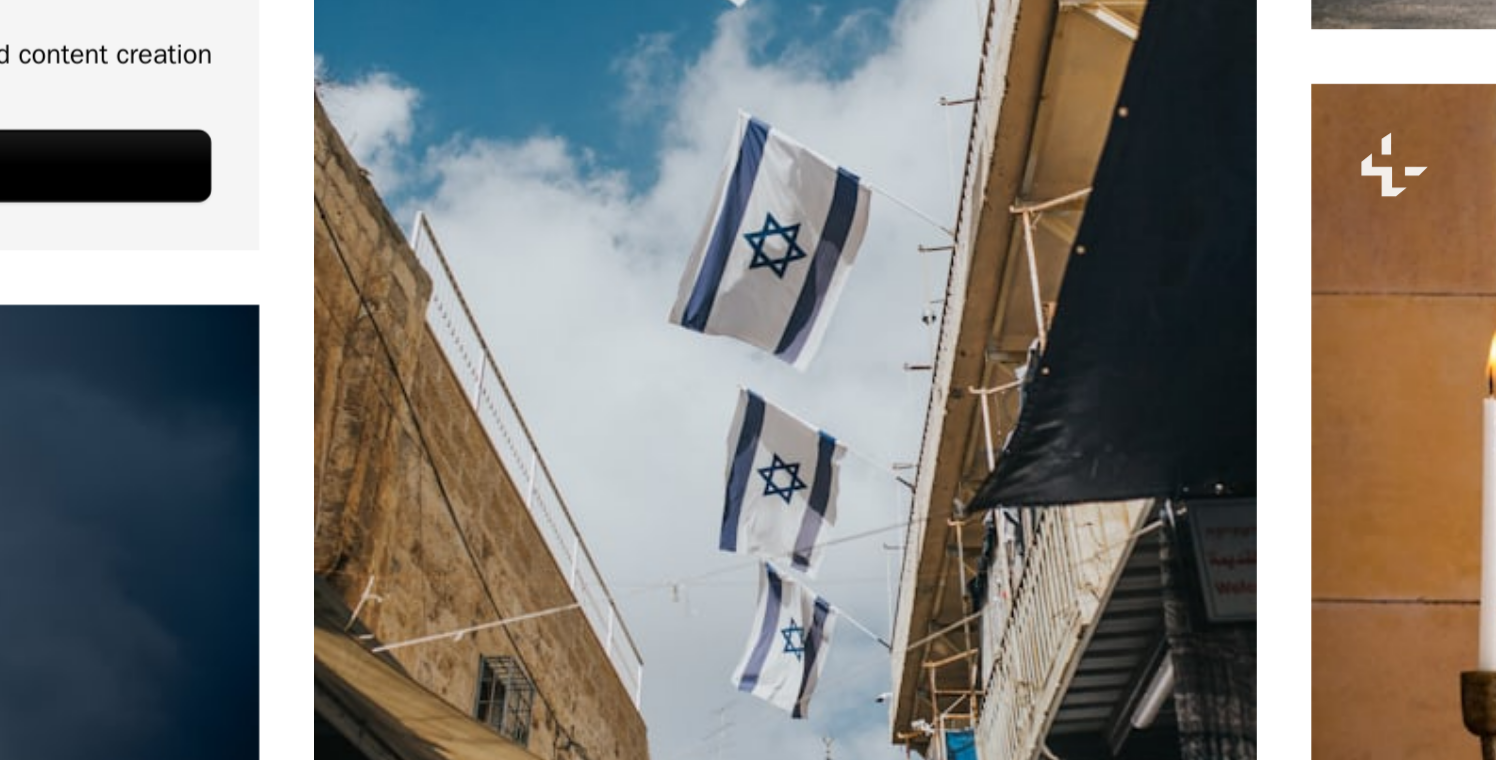 scroll, scrollTop: 5046, scrollLeft: 0, axis: vertical 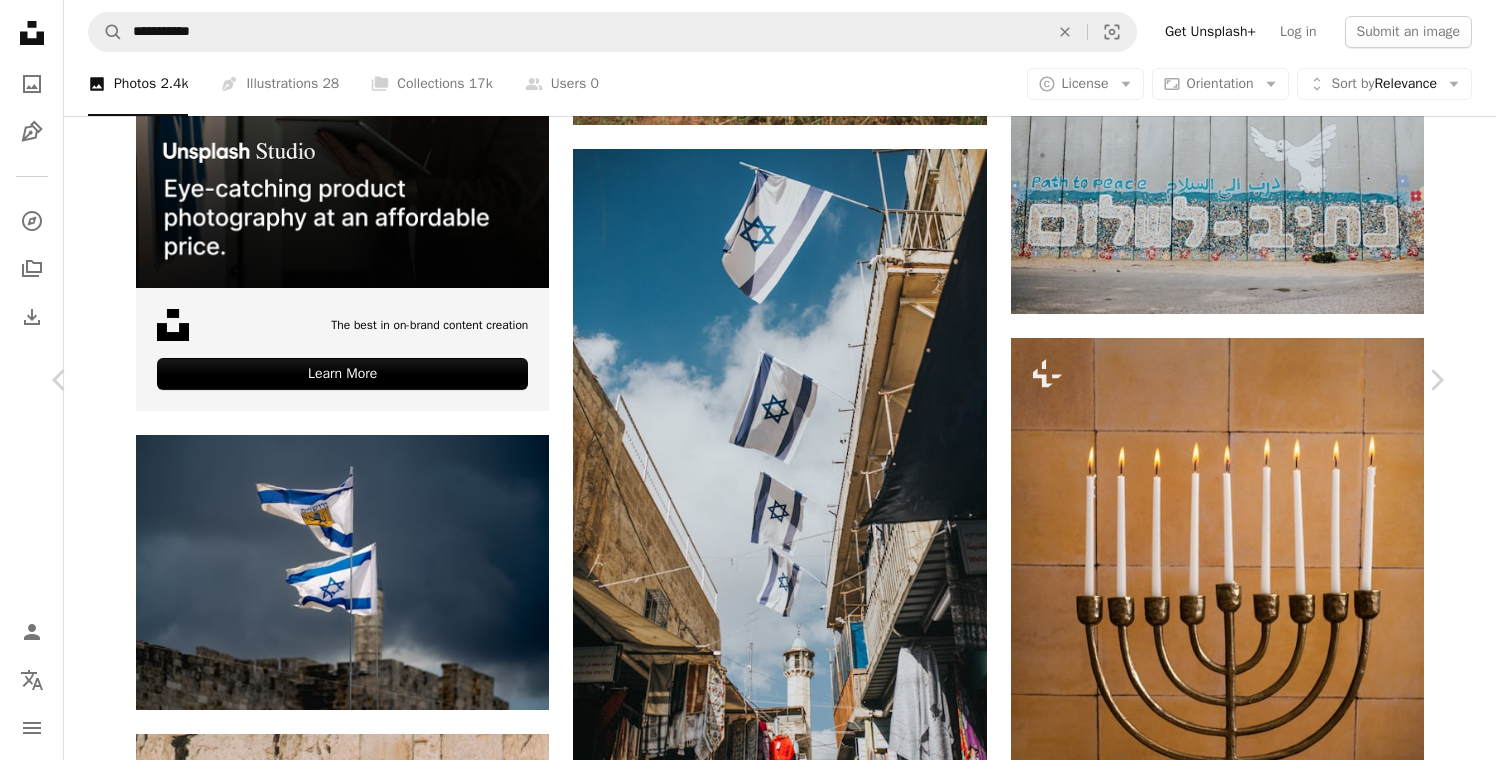 click on "Download free" at bounding box center (1247, 5708) 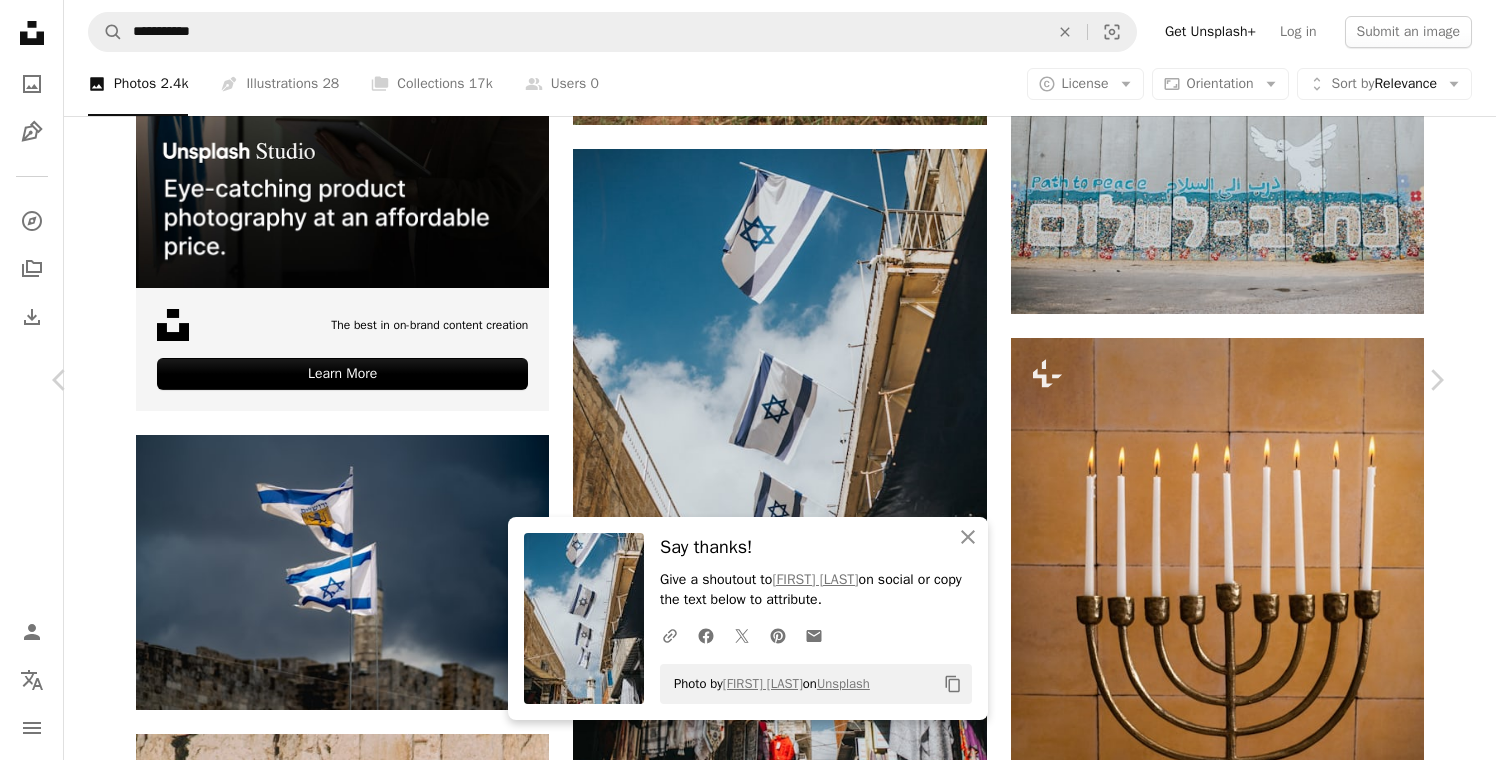 click on "An X shape Chevron left Chevron right An X shape Close Say thanks! Give a shoutout to  Cole Keister  on social or copy the text below to attribute. A URL sharing icon (chains) Facebook icon X (formerly Twitter) icon Pinterest icon An envelope Photo by  Cole Keister  on  Unsplash
Copy content Cole Keister Available for hire A checkmark inside of a circle A heart A plus sign Edit image   Plus sign for Unsplash+ Download free Chevron down Zoom in Views 5,083,650 Downloads 39,362 Featured in Photos A forward-right arrow Share Info icon Info More Actions A map marker Old City [CITY], [CITY], [COUNTRY] Calendar outlined Published on  February 14, 2019 Camera Canon, EOS 6D Safety Free to use under the  Unsplash License city architecture islam market israel flag middle east ancient israel flag jewish alley flea market judaism star of david israeli flag middle eastern israeli [CITY] old city [CITY] Free images Browse premium related images on iStock  |  Save 20% with code UNSPLASH20  ↗ A heart For" at bounding box center [748, 6041] 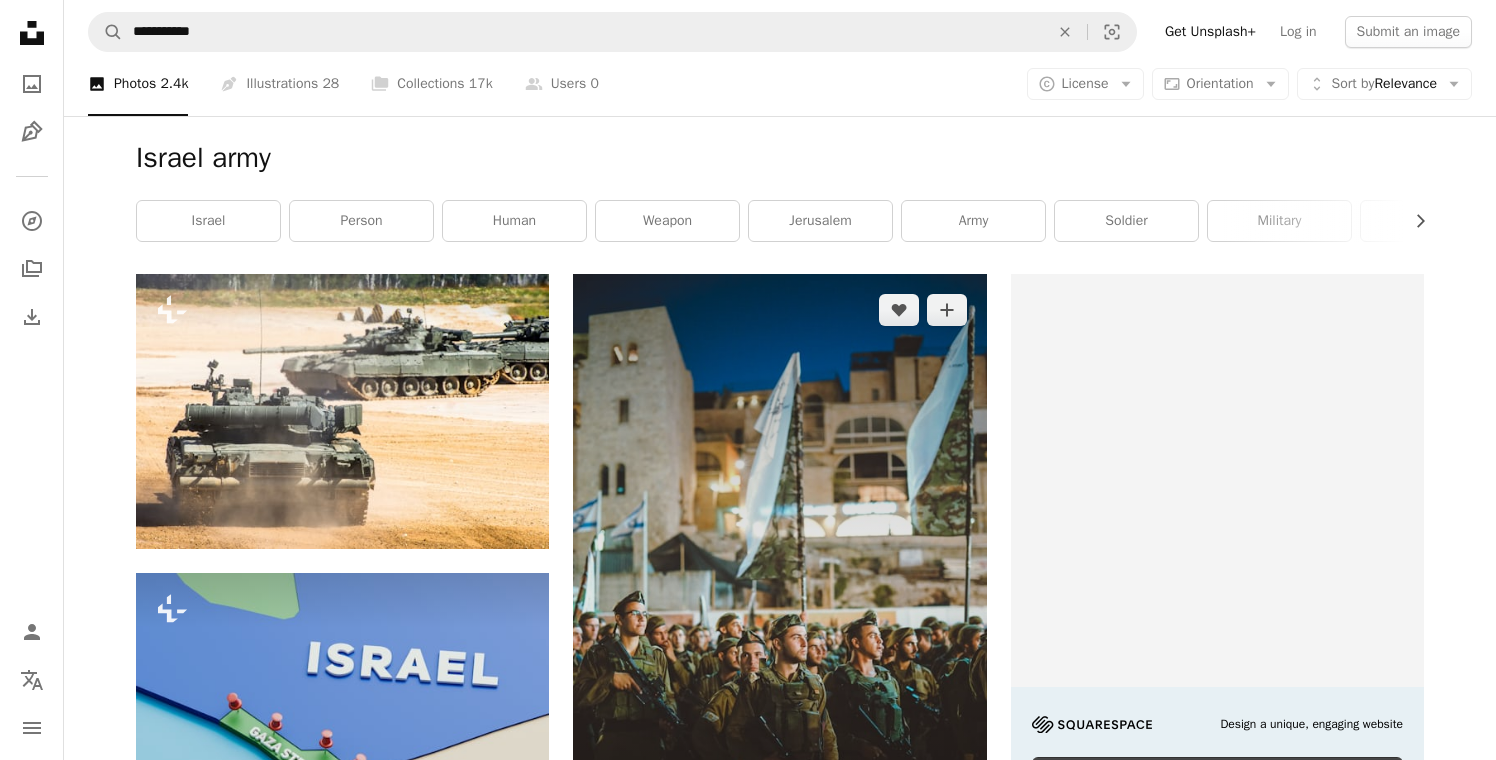 scroll, scrollTop: 0, scrollLeft: 0, axis: both 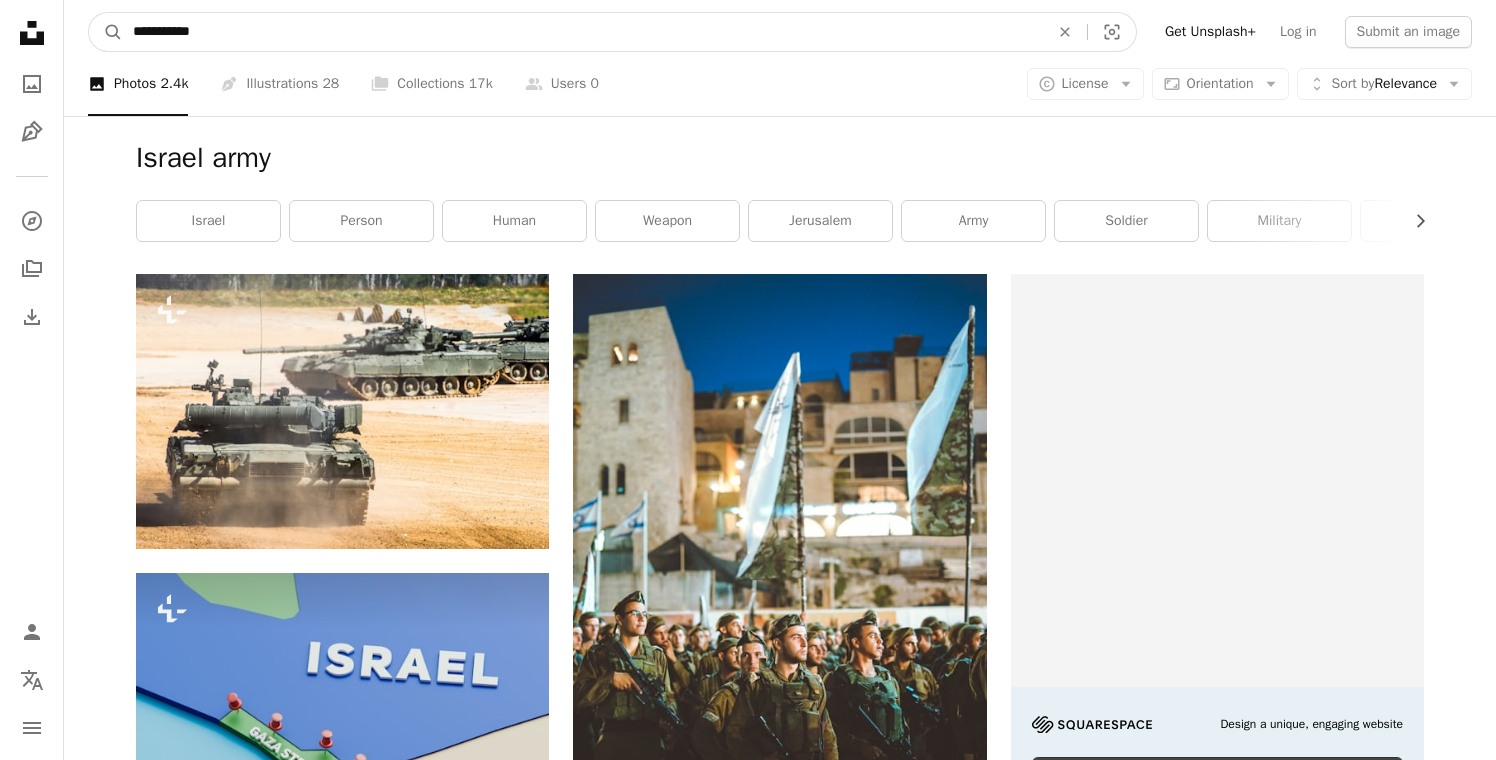 click on "**********" at bounding box center (583, 32) 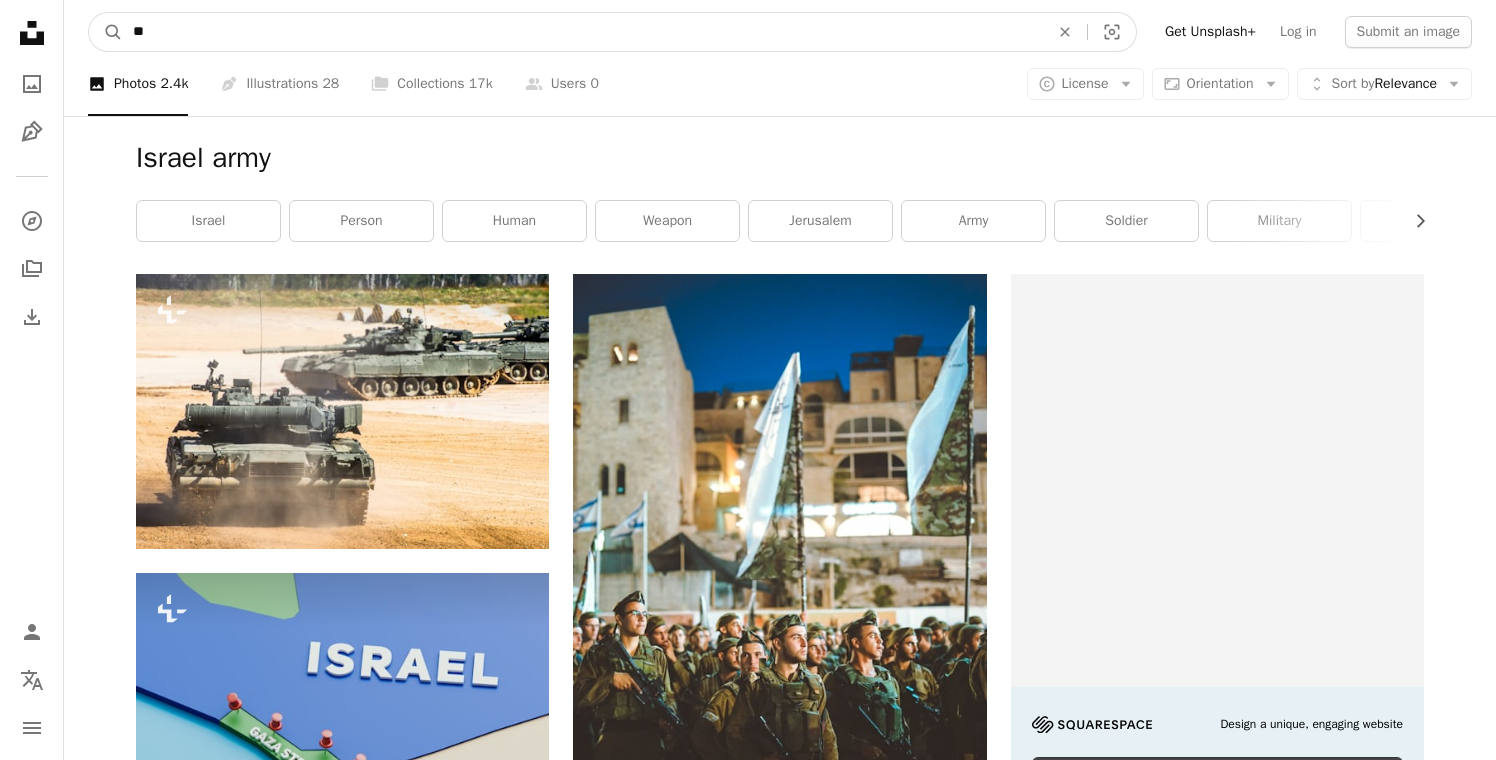 type on "*" 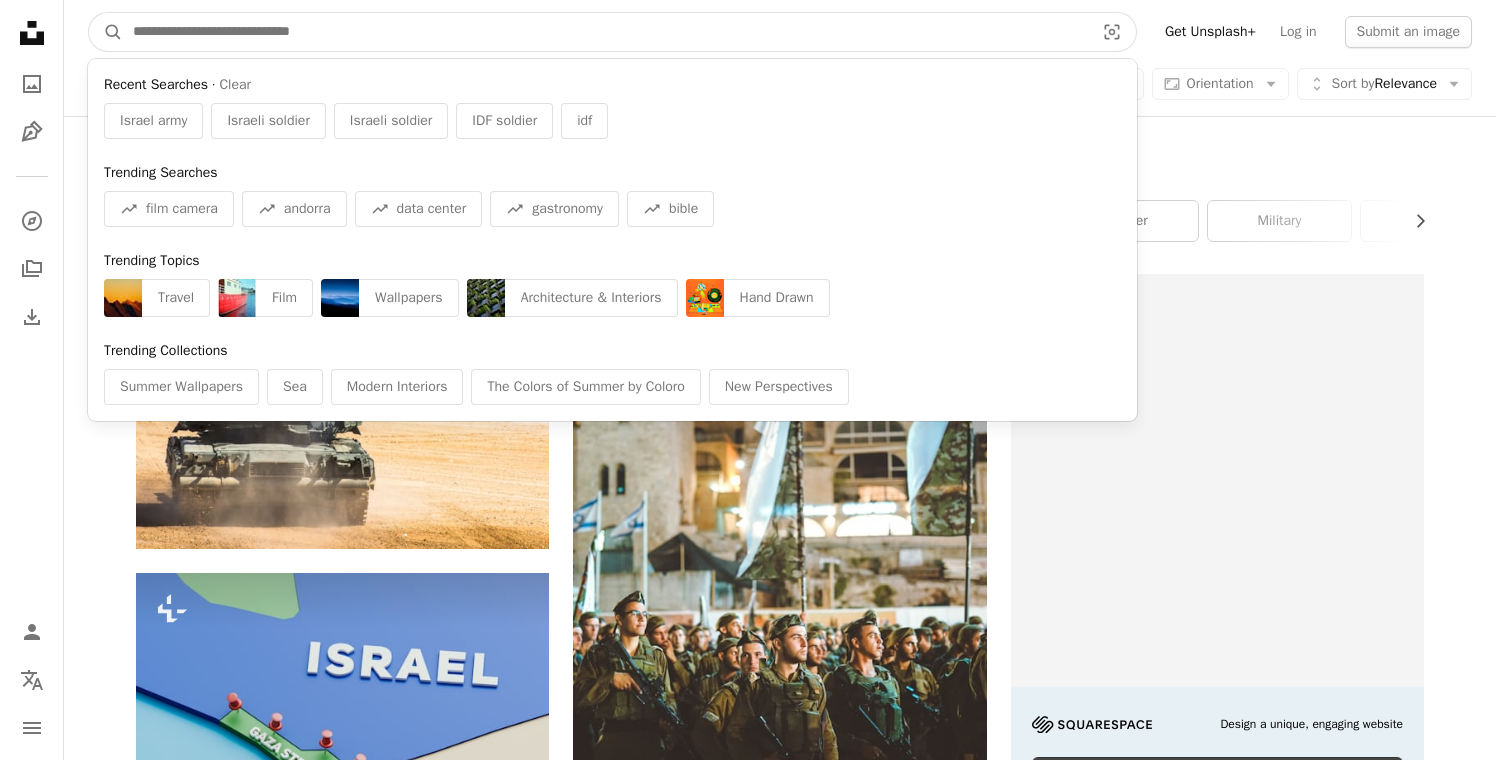 paste on "**********" 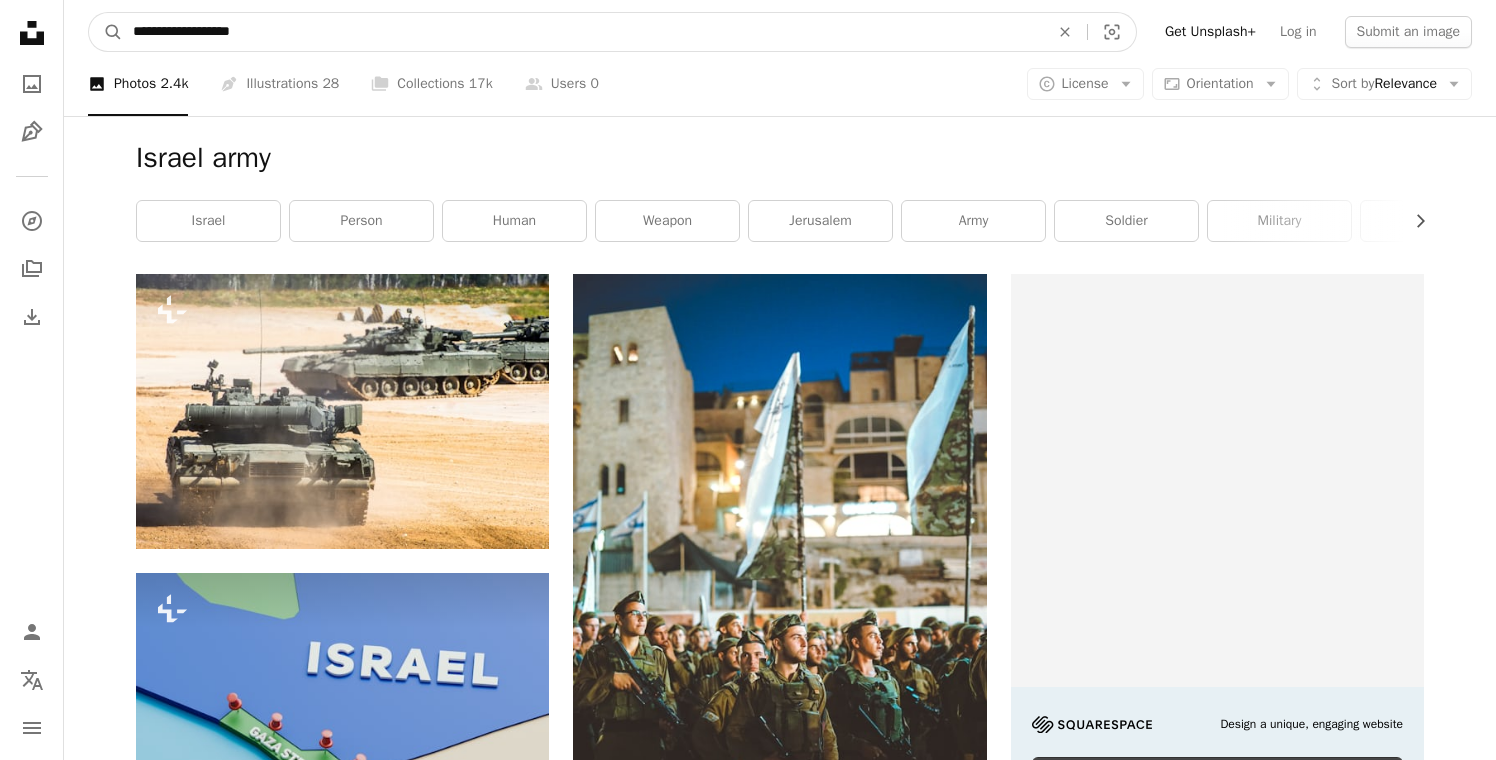 click on "A magnifying glass" at bounding box center [106, 32] 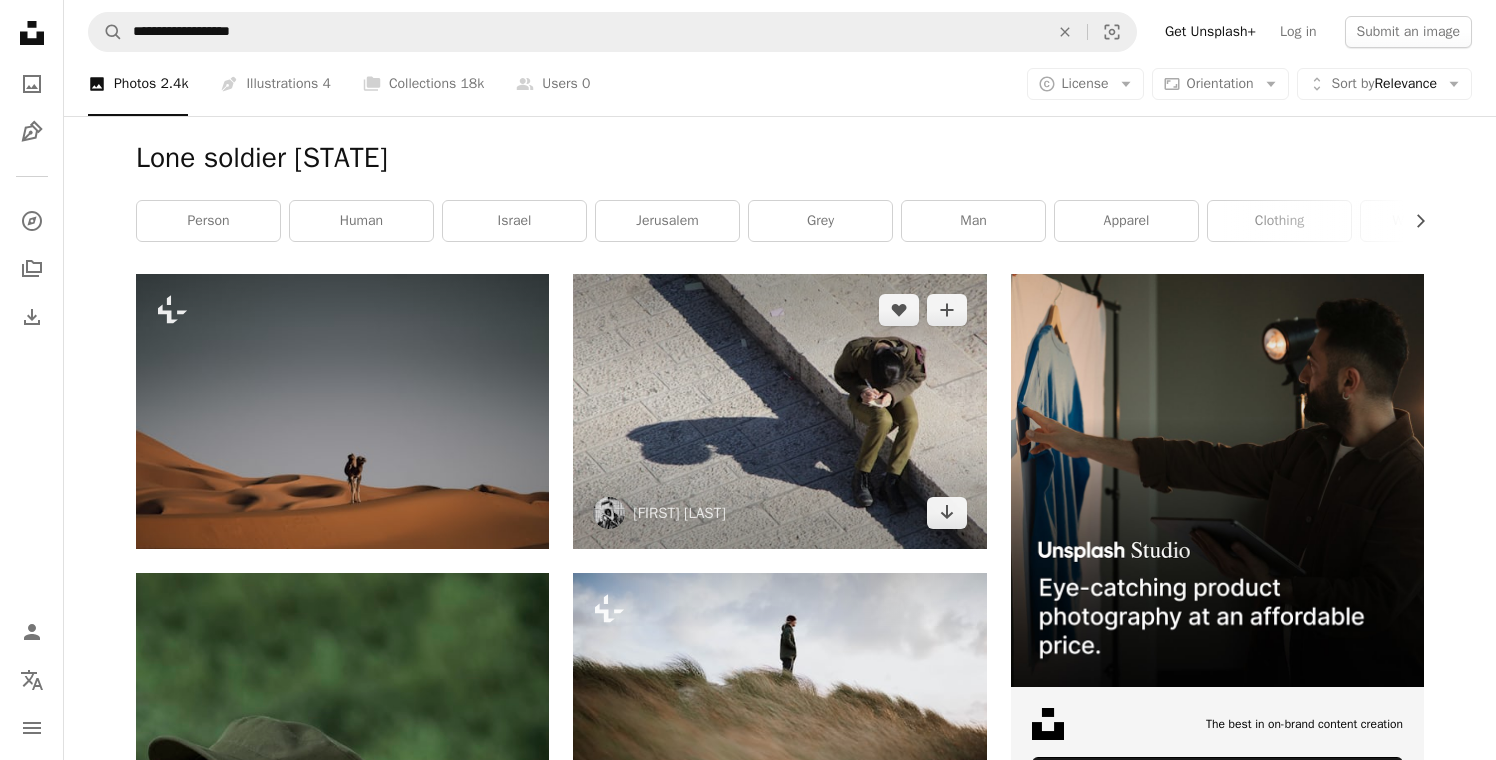 scroll, scrollTop: 0, scrollLeft: 0, axis: both 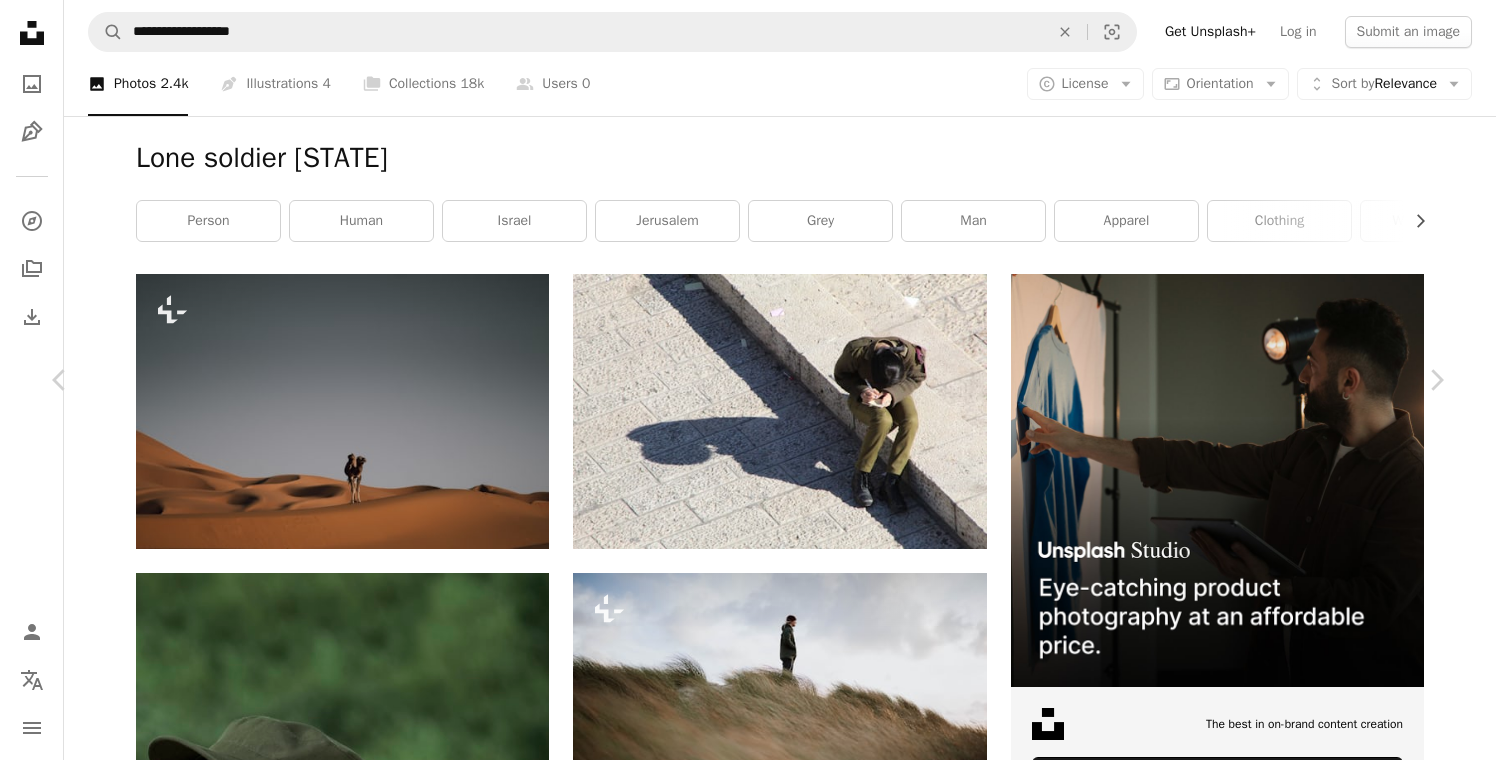 click on "Download free" at bounding box center [1247, 4960] 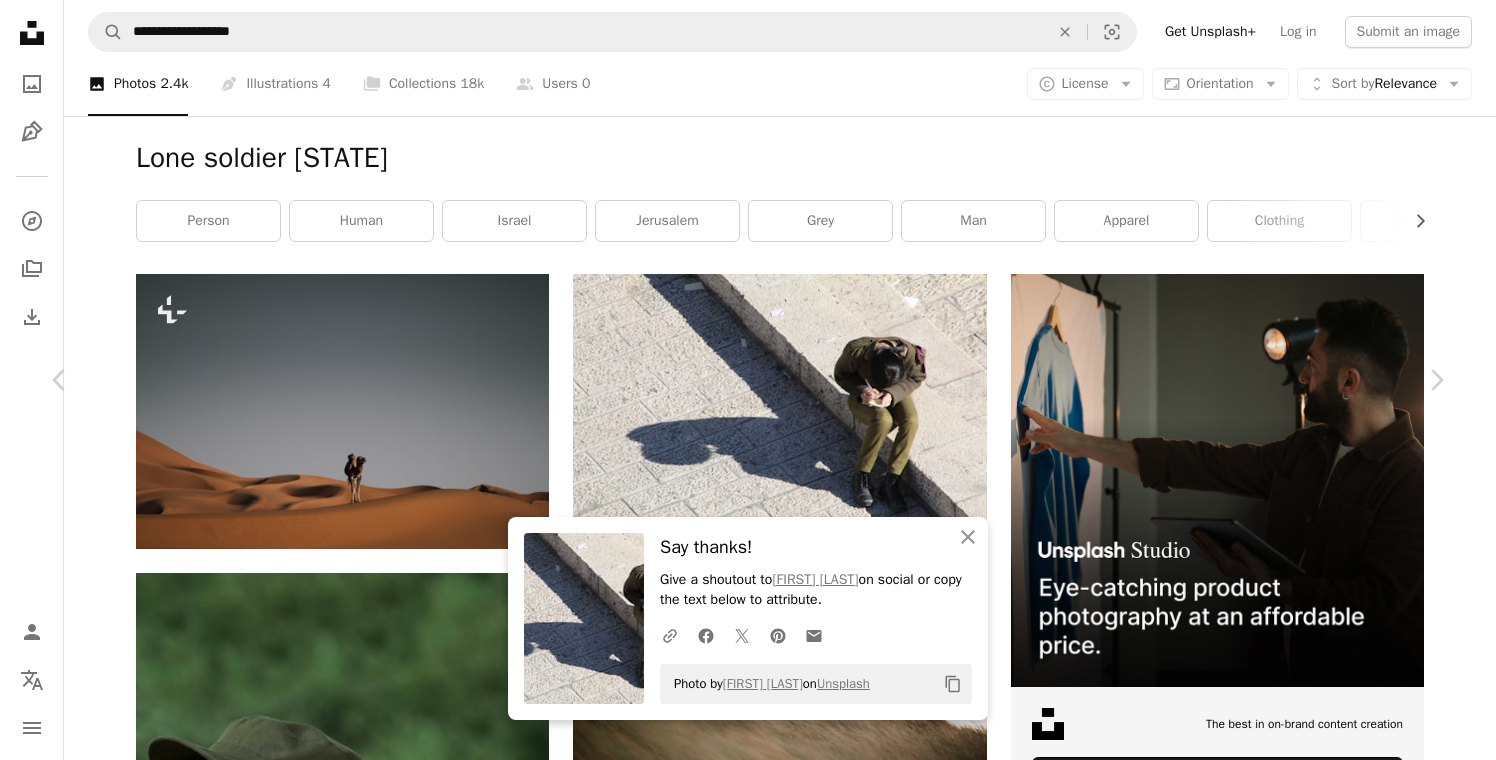 click on "An X shape Chevron left Chevron right An X shape Close Say thanks! Give a shoutout to  Dawid Matyszczyk  on social or copy the text below to attribute. A URL sharing icon (chains) Facebook icon X (formerly Twitter) icon Pinterest icon An envelope Photo by  Dawid Matyszczyk  on  Unsplash
Copy content Dawid Matyszczyk david_em A heart A plus sign Edit image   Plus sign for Unsplash+ Download free Chevron down Zoom in Views 219,574 Downloads 1,453 Featured in Photos A forward-right arrow Share Info icon Info More Actions A map marker [CITY], [COUNTRY] Calendar outlined Published on  March 24, 2019 Camera Canon, EOS 4000D Safety Free to use under the  Unsplash License human photo grey photography clothing shoe israel apparel [CITY] pants footwear coat boot flagstone Creative Commons images Browse premium related images on iStock  |  Save 20% with code UNSPLASH20 View more on iStock  ↗ Related images A heart A plus sign Levi Meir Clancy Available for hire A checkmark inside of a circle A heart A heart" at bounding box center [748, 5293] 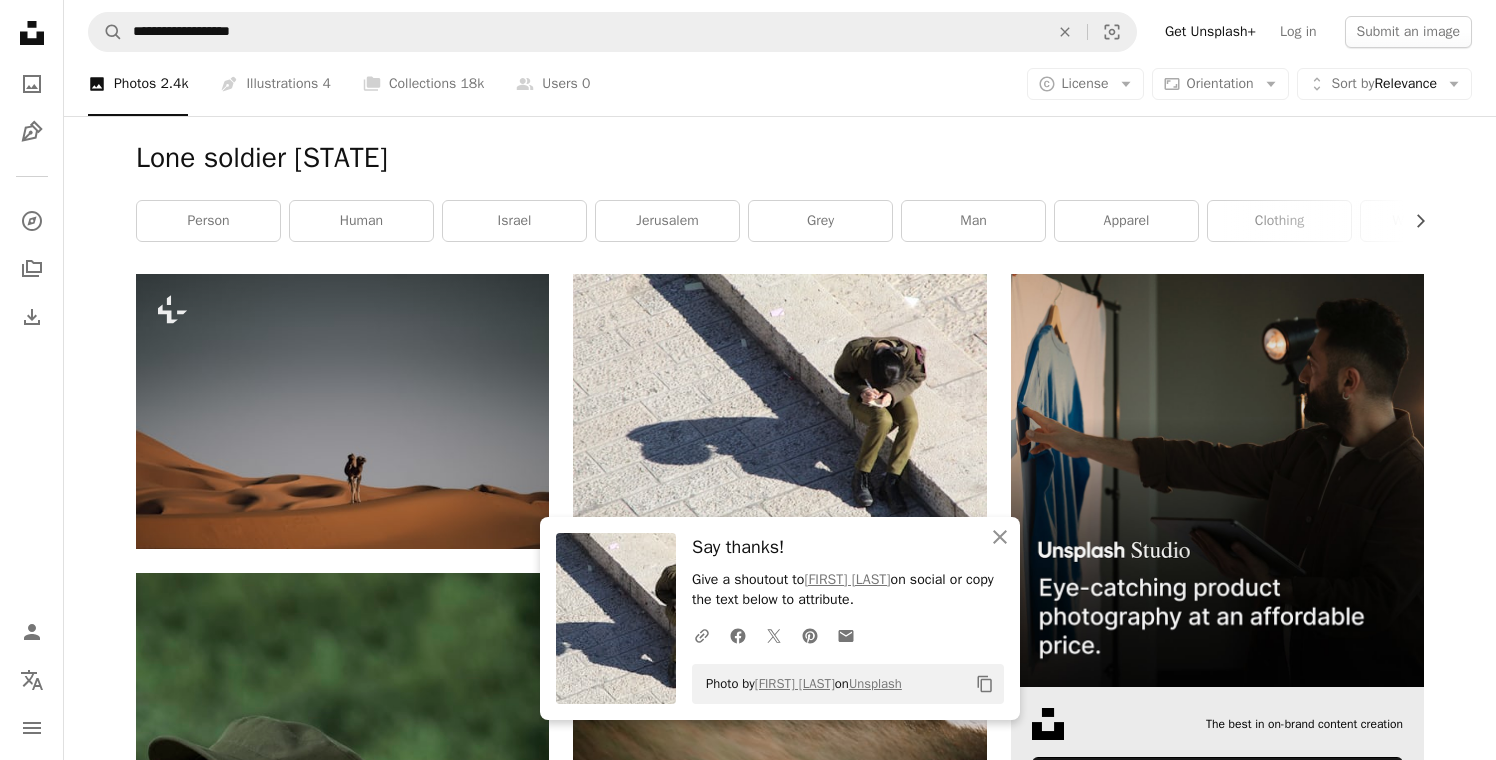 scroll, scrollTop: 633, scrollLeft: 0, axis: vertical 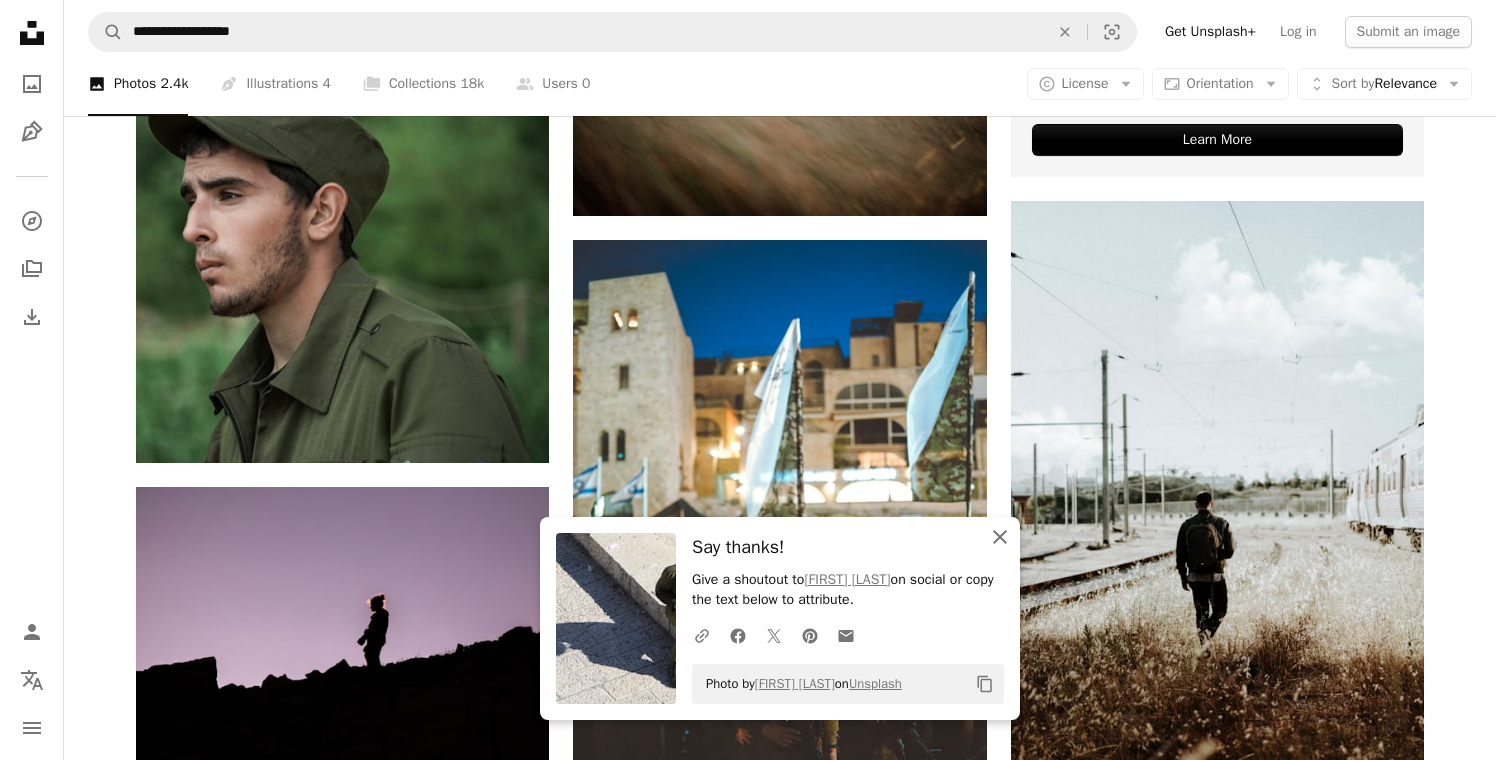 click 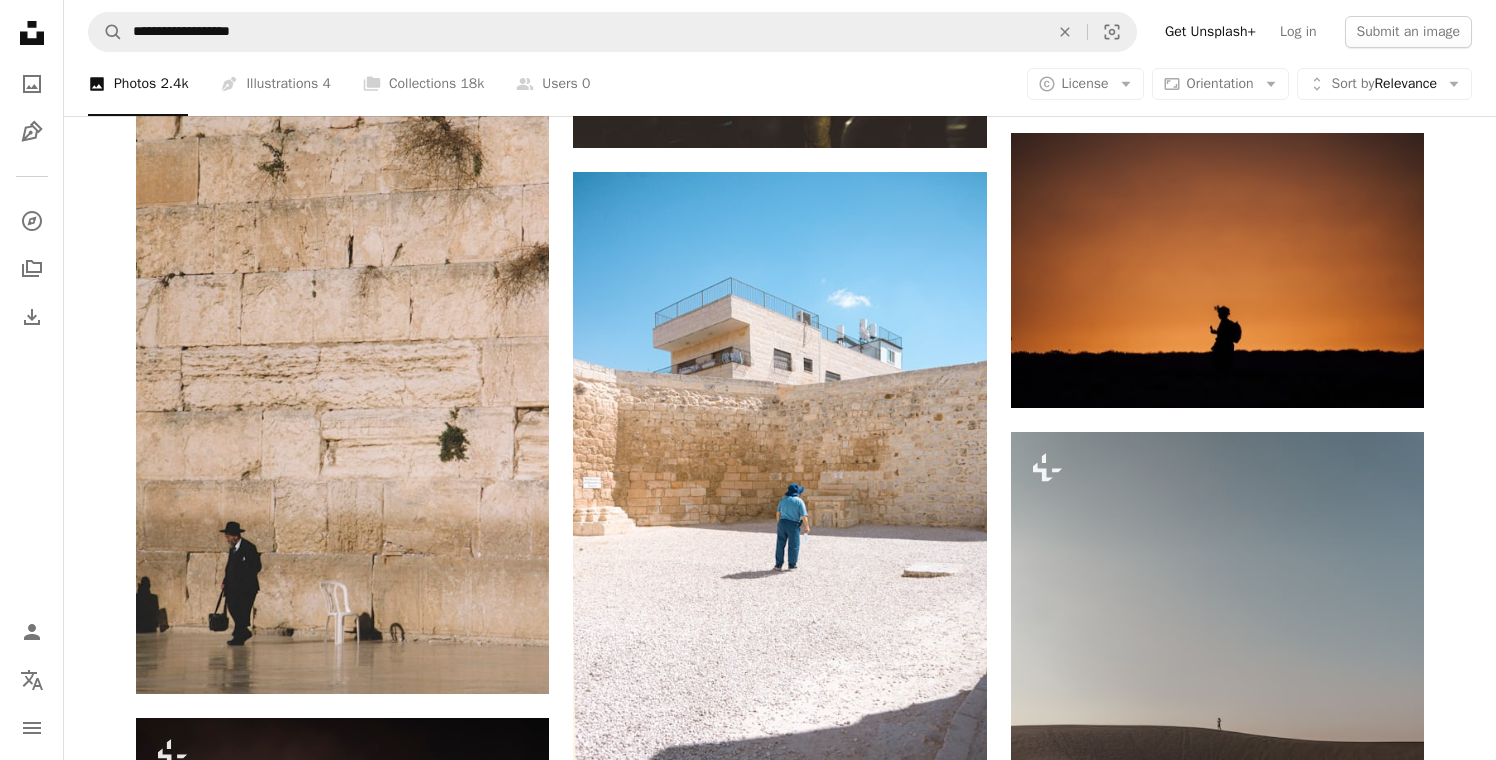 scroll, scrollTop: 1336, scrollLeft: 0, axis: vertical 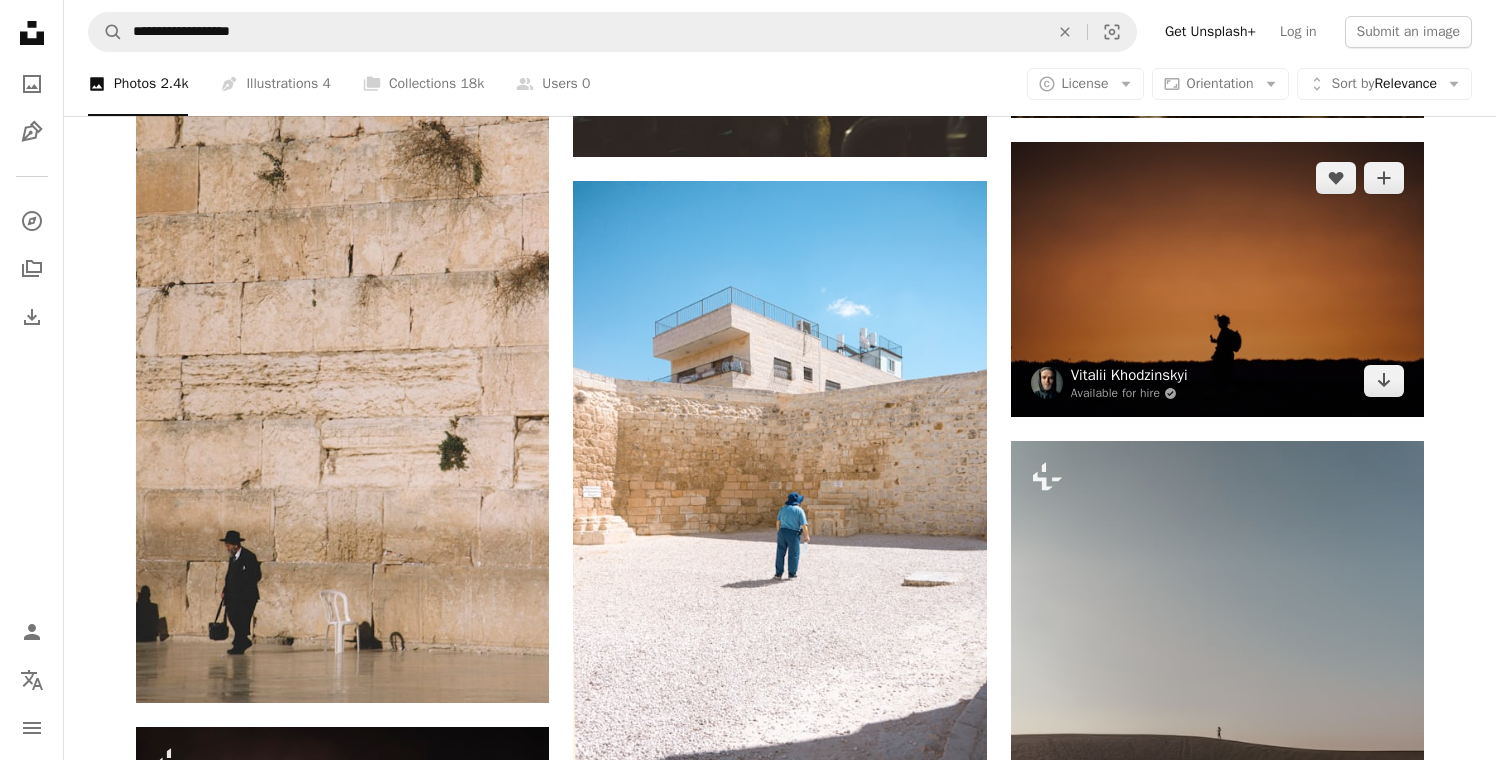 click on "Vitalii Khodzinskyi" at bounding box center (1129, 375) 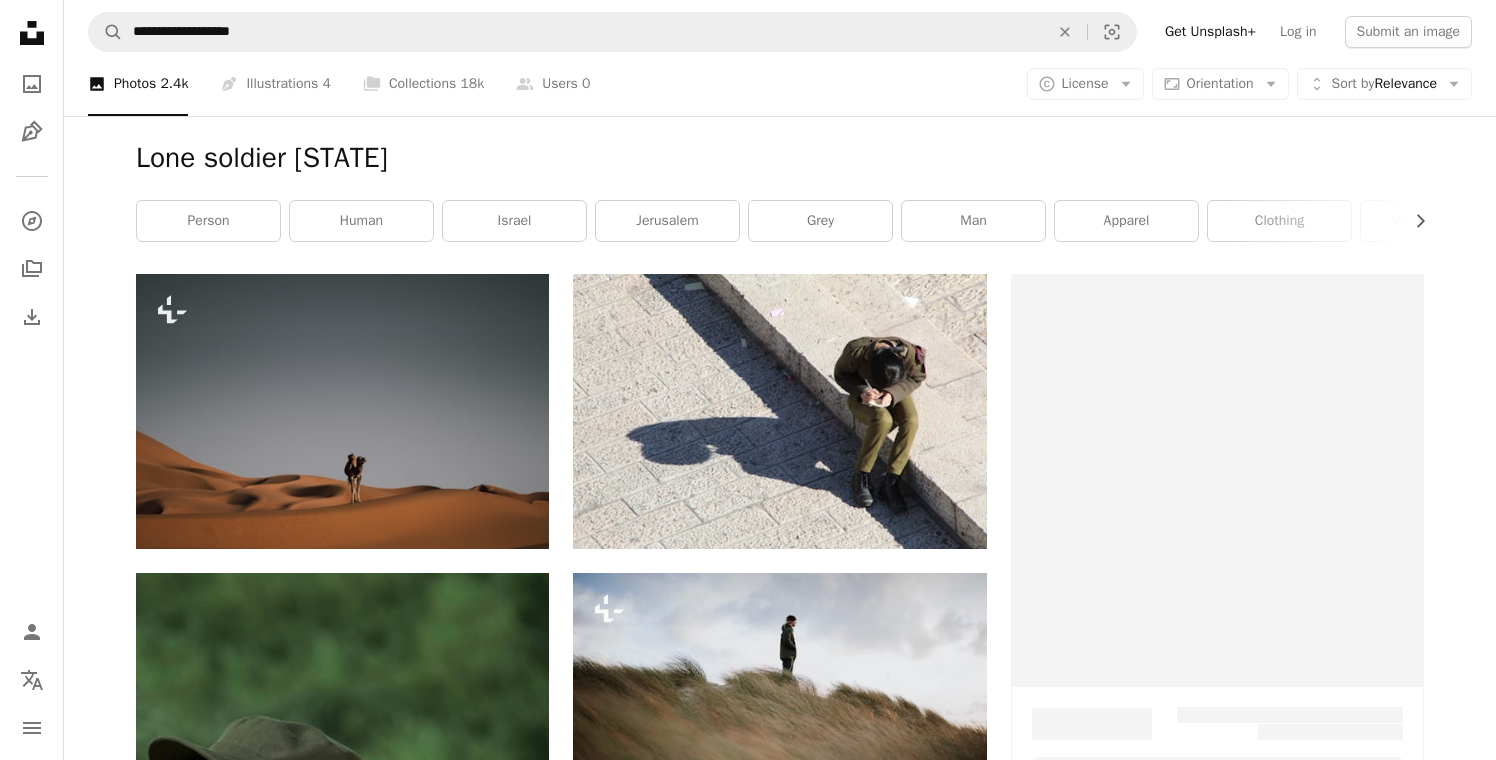 scroll, scrollTop: 1336, scrollLeft: 0, axis: vertical 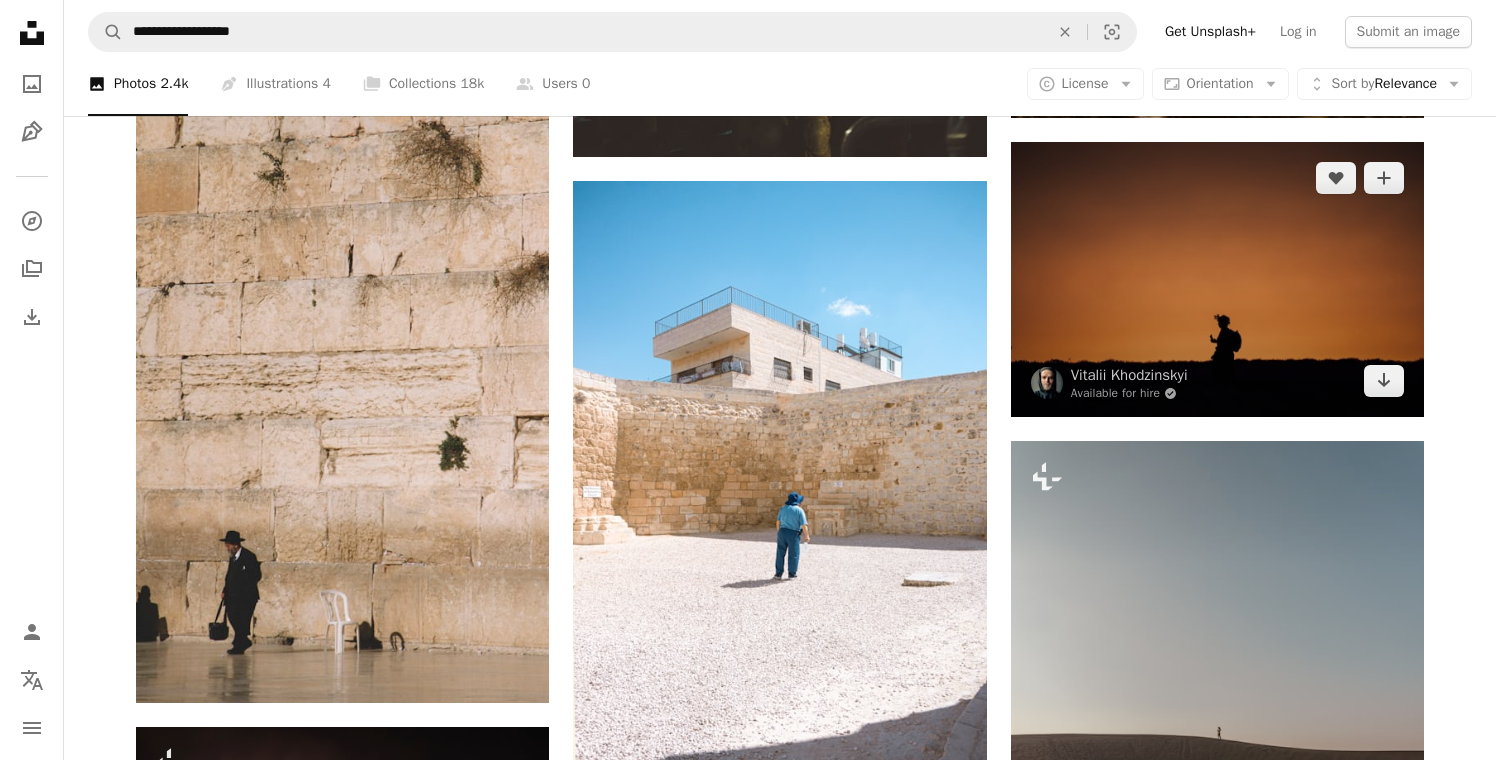 click at bounding box center (1217, 279) 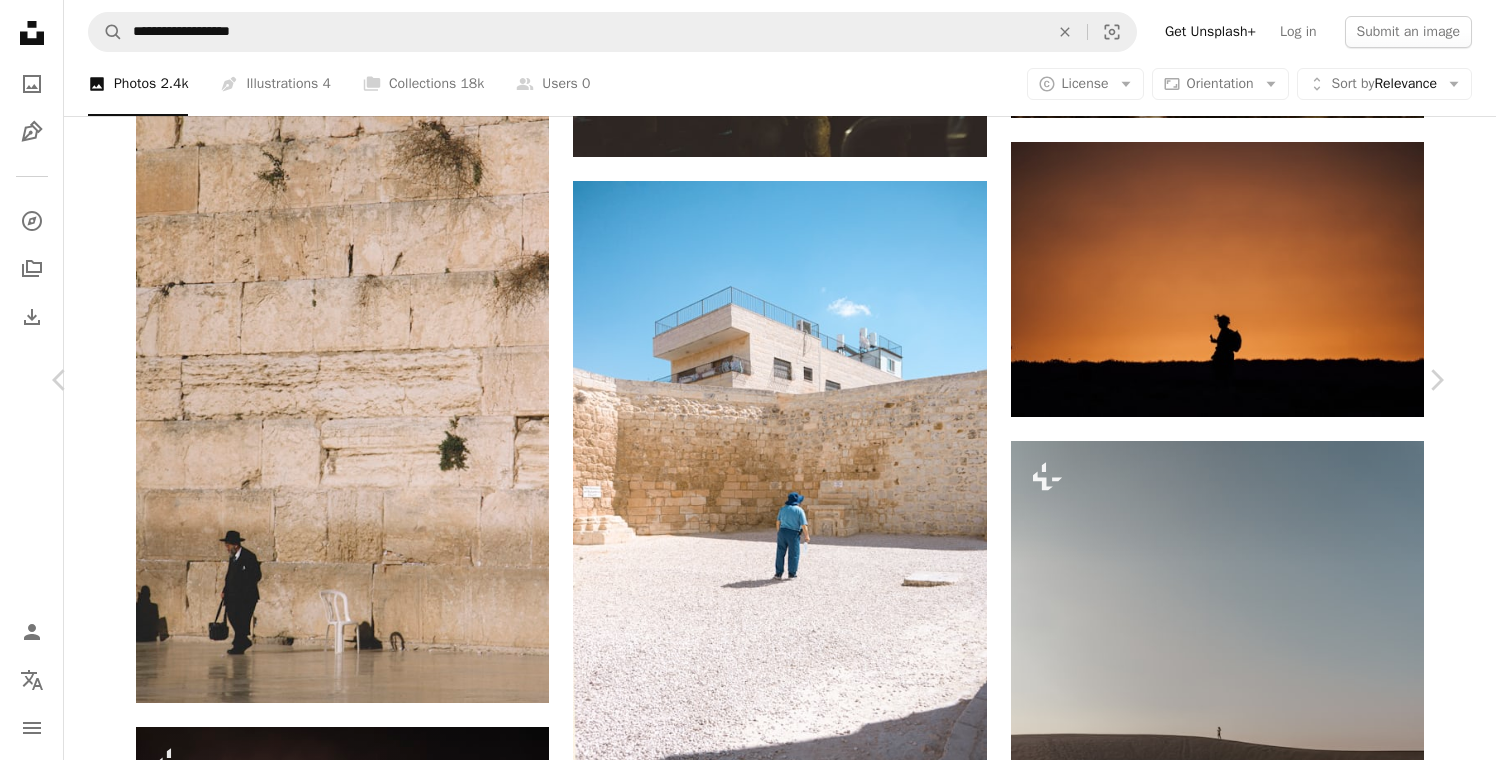 click on "Download free" at bounding box center [1247, 3624] 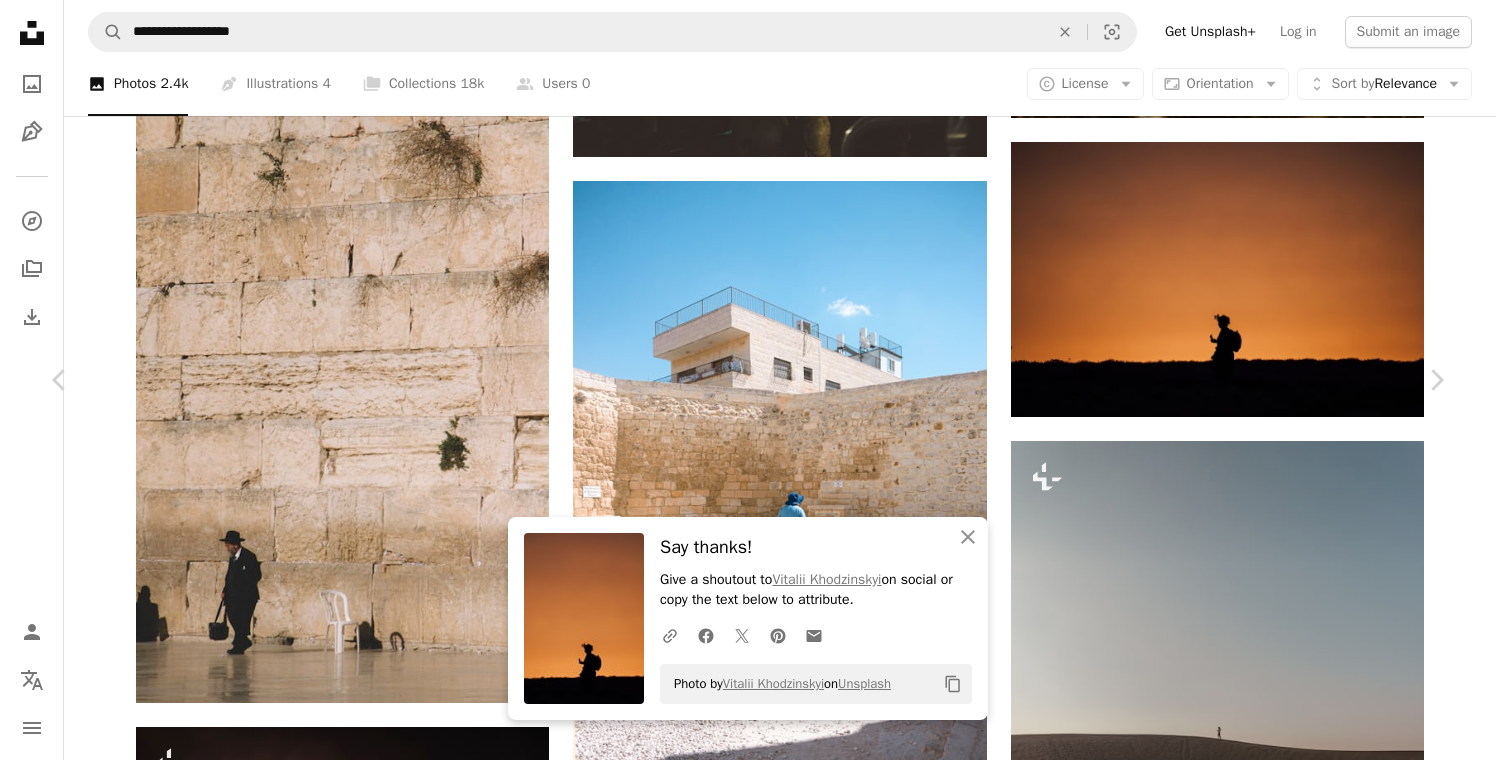 click on "An X shape Chevron left Chevron right Chevron right An X shape Close Say thanks! Give a shoutout to  [FIRST] [LAST]  on social or copy the text below to attribute. A URL sharing icon (chains) Facebook icon X (formerly Twitter) icon Pinterest icon An envelope Photo by  [FIRST] [LAST]  on  Unsplash
Copy content [FIRST] [LAST] Available for hire A checkmark inside of a circle A heart A plus sign Edit image   Plus sign for Unsplash+ Download free Chevron down Zoom in Views 1,564,799 Downloads 44,273 Featured in Photos ,  People ,  Travel A forward-right arrow Share Info icon Info More Actions A map marker [STATE] Calendar outlined Published on  July 10, 2023 Camera SONY, ILCE-7M3 Safety Free to use under the  Unsplash License background travel man people sunset outdoor sun light photography orange beautiful silhouette sunlight scenic mountain top rancher [STATE] backlighting HD Wallpapers Browse premium related images on iStock  |  Save 20% with code UNSPLASH20 View more on iStock  ↗ Related images" at bounding box center (748, 3957) 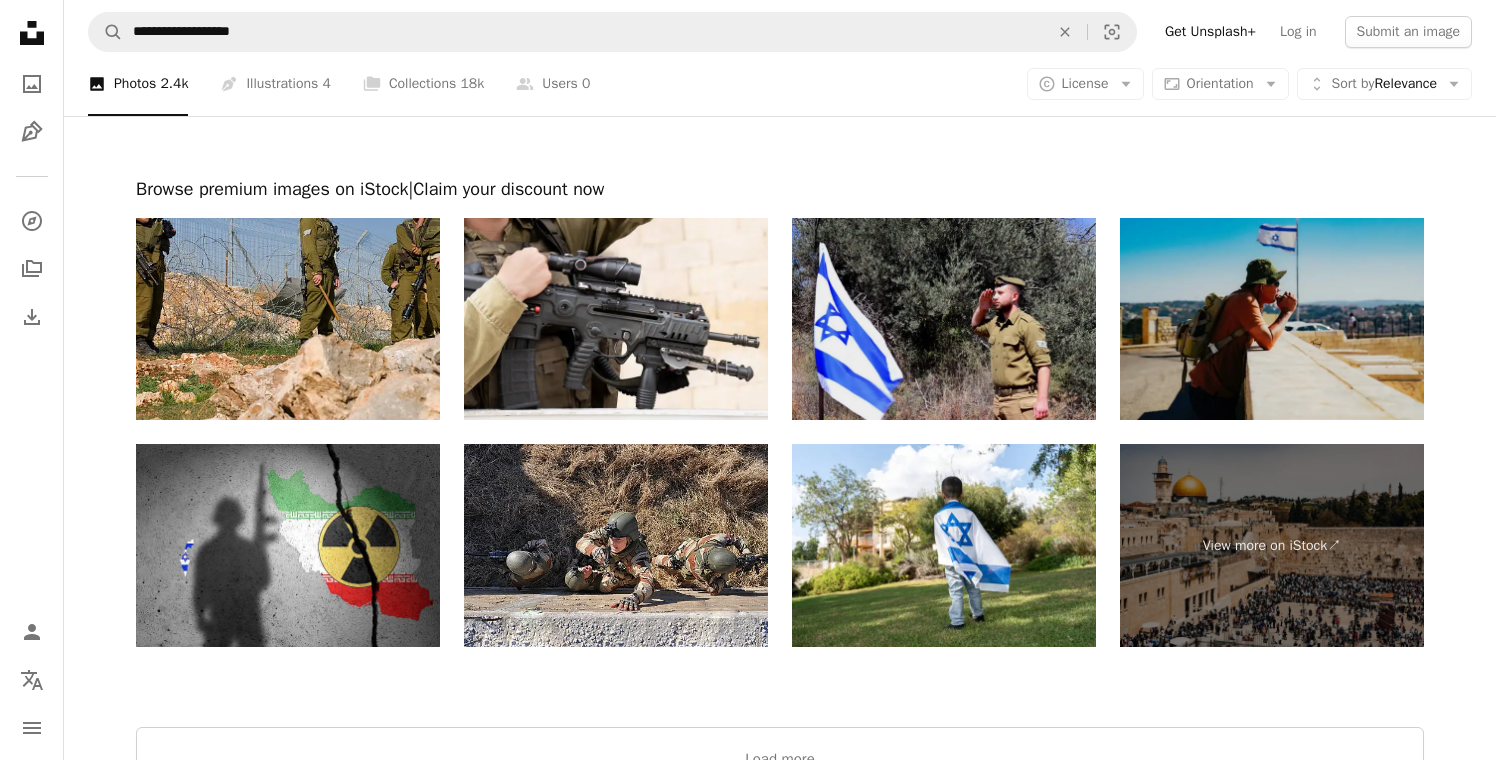 scroll, scrollTop: 3890, scrollLeft: 0, axis: vertical 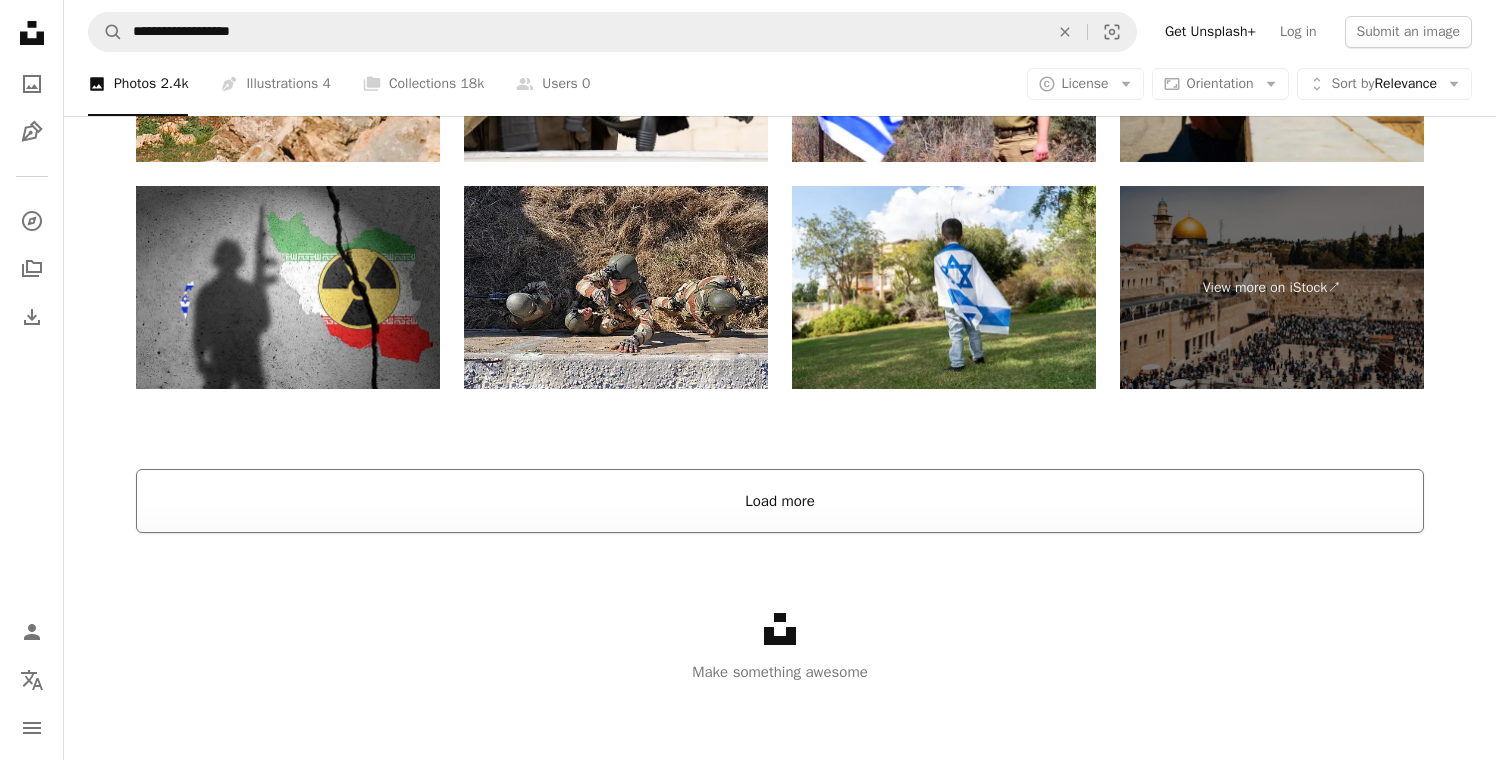 click on "Load more" at bounding box center [780, 501] 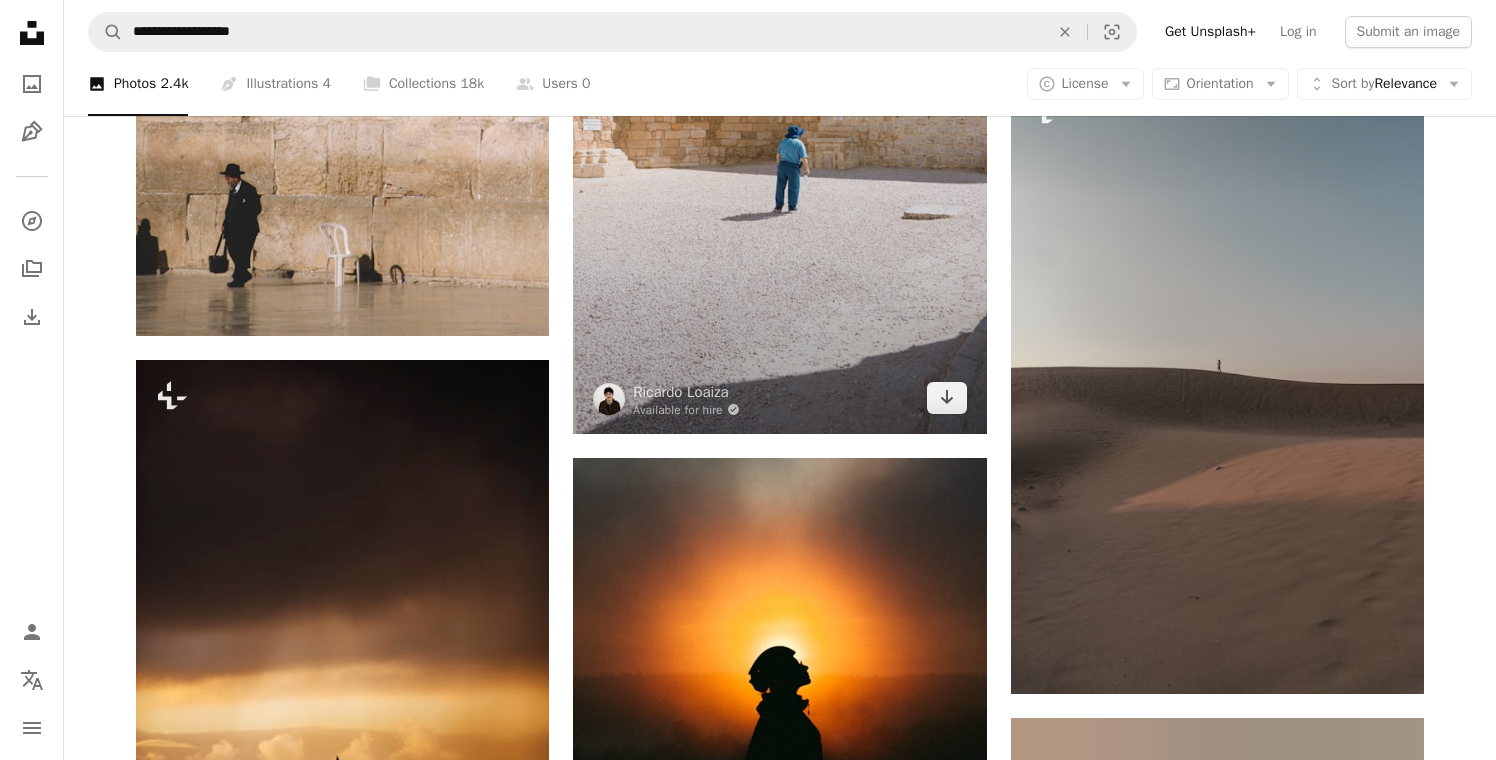 scroll, scrollTop: 1641, scrollLeft: 0, axis: vertical 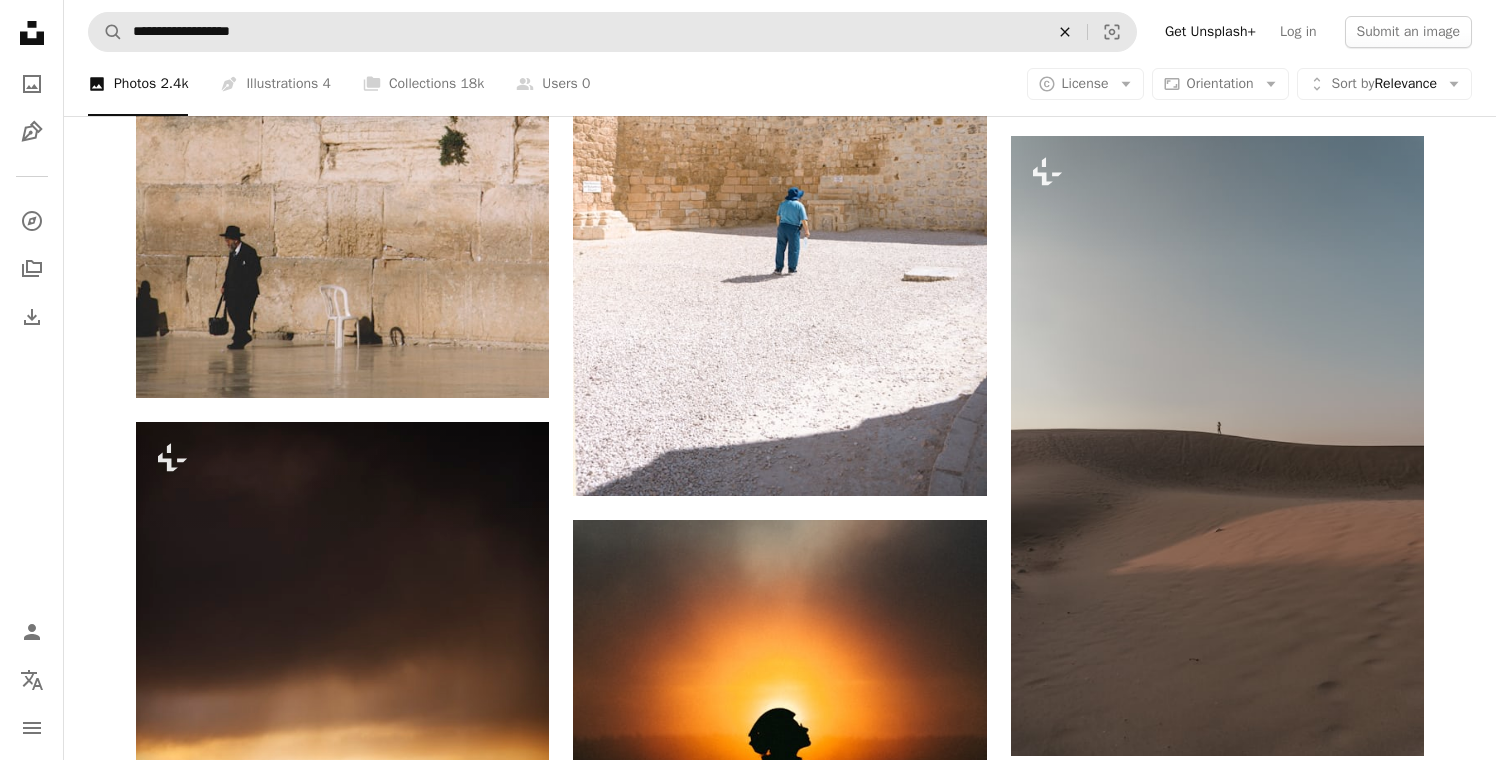 click on "An X shape" at bounding box center (1065, 32) 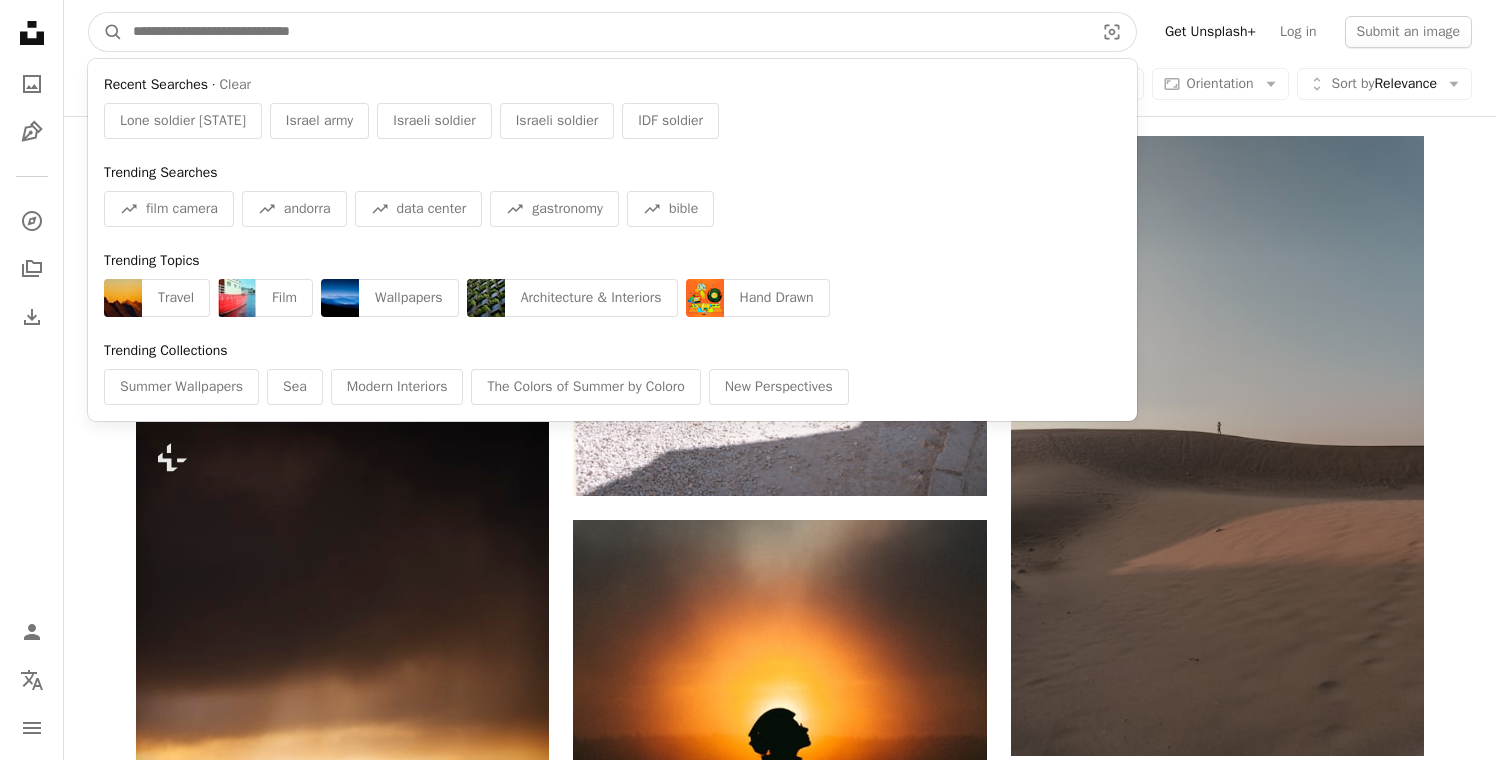 paste on "**********" 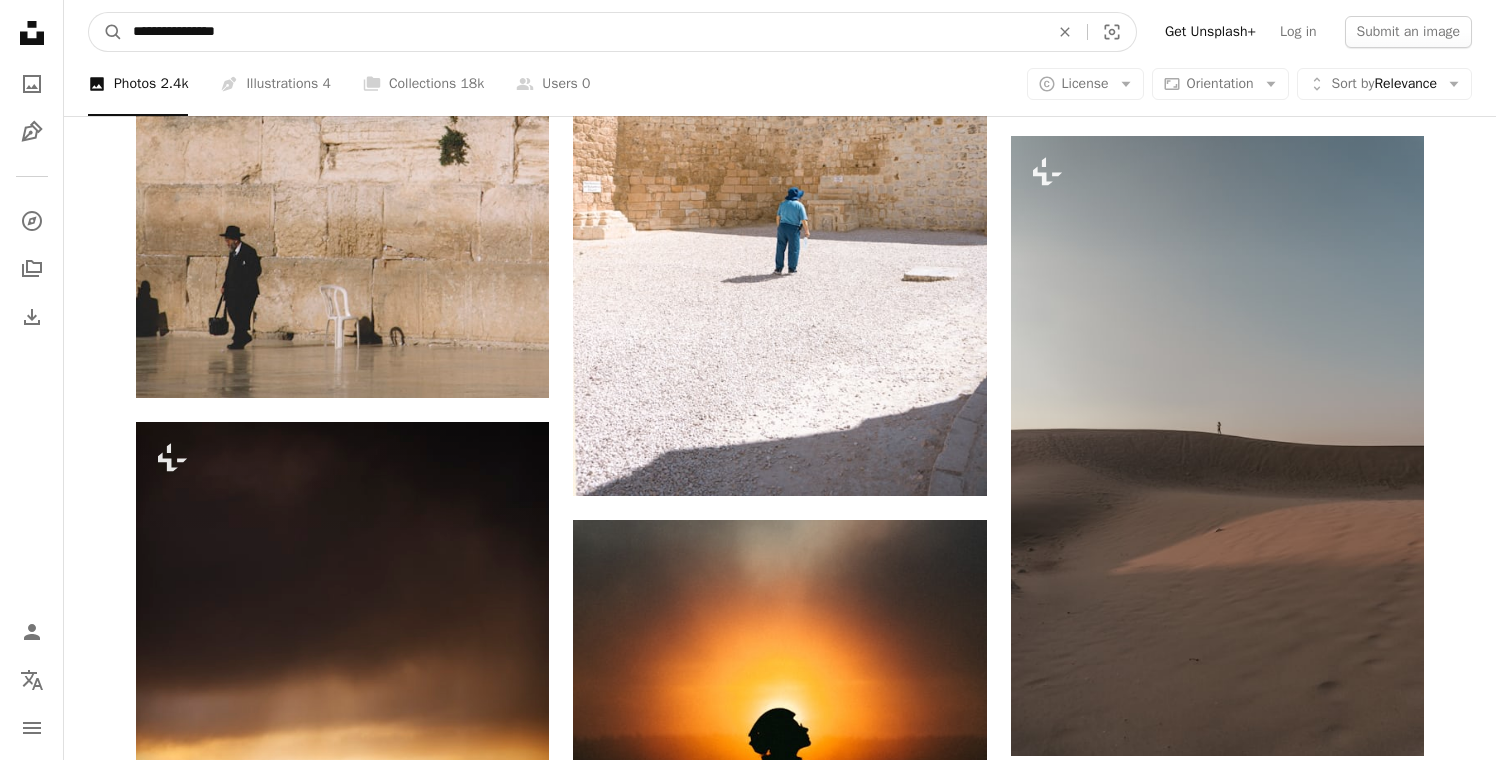 click on "A magnifying glass" at bounding box center (106, 32) 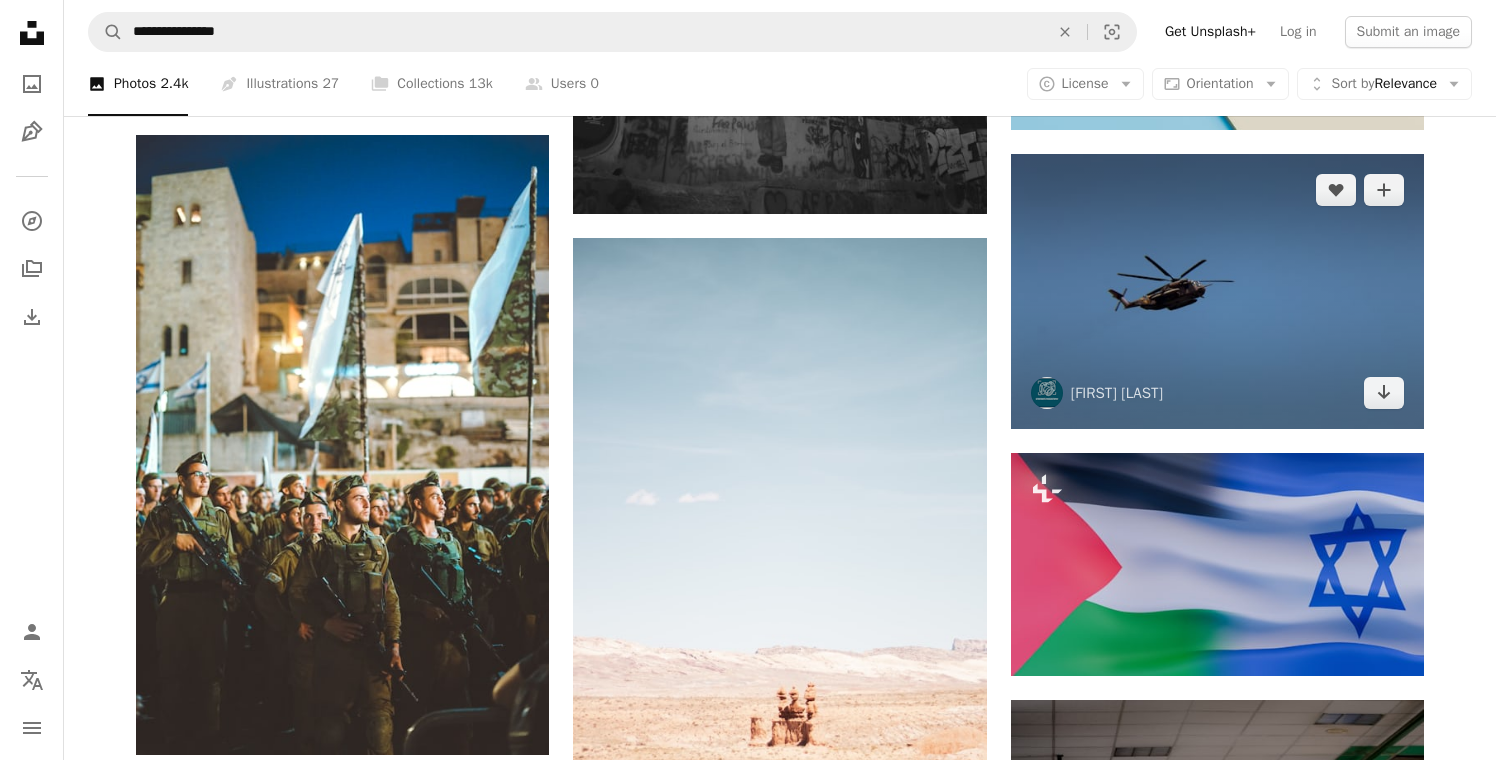 scroll, scrollTop: 1923, scrollLeft: 0, axis: vertical 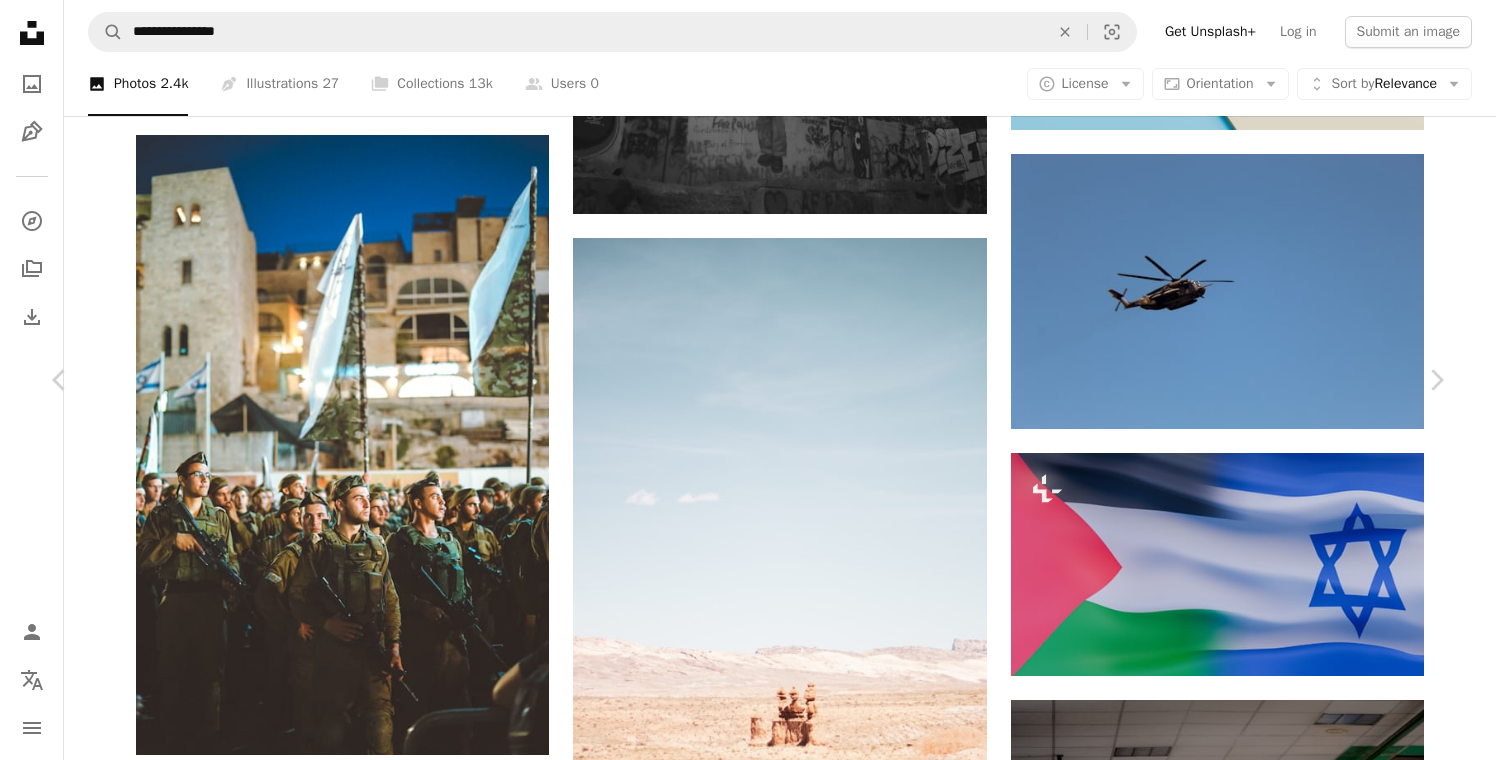 click on "Download free" at bounding box center (1247, 2638) 